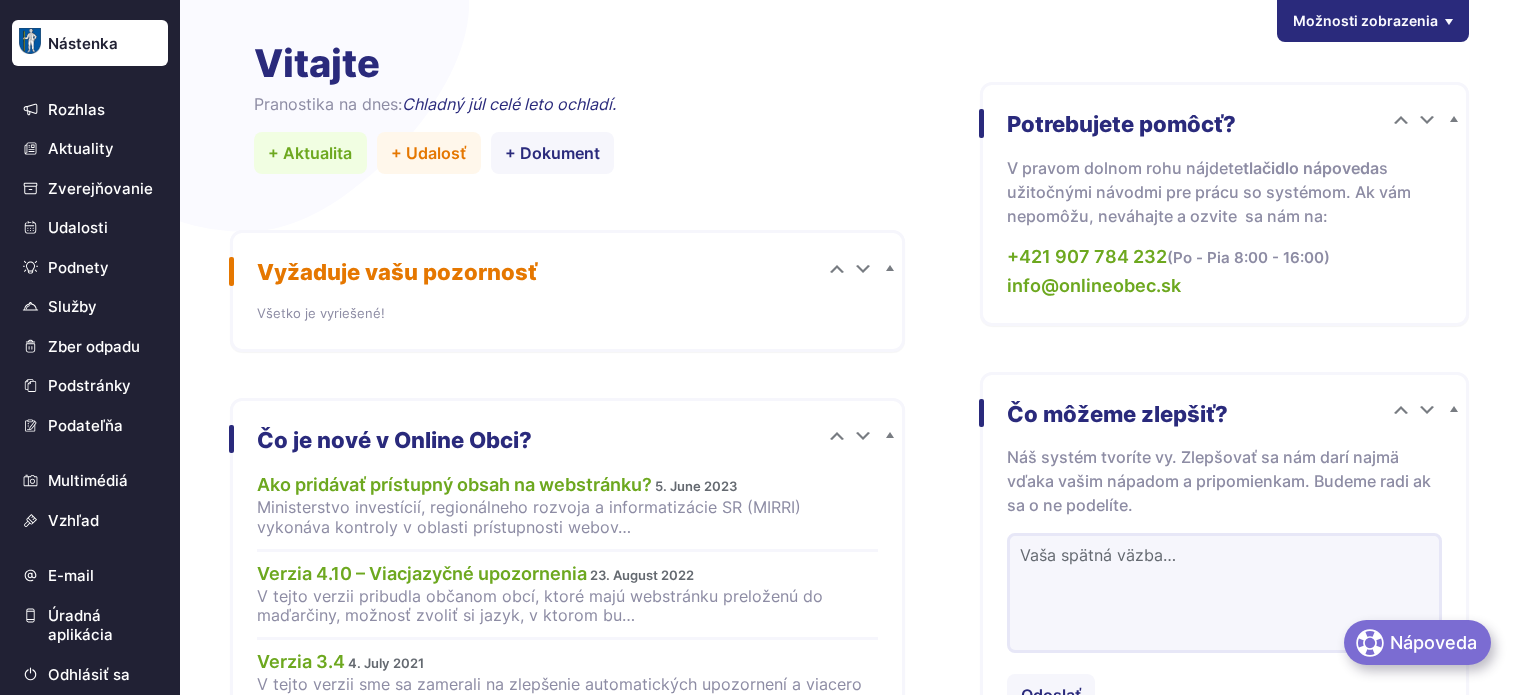 scroll, scrollTop: 0, scrollLeft: 0, axis: both 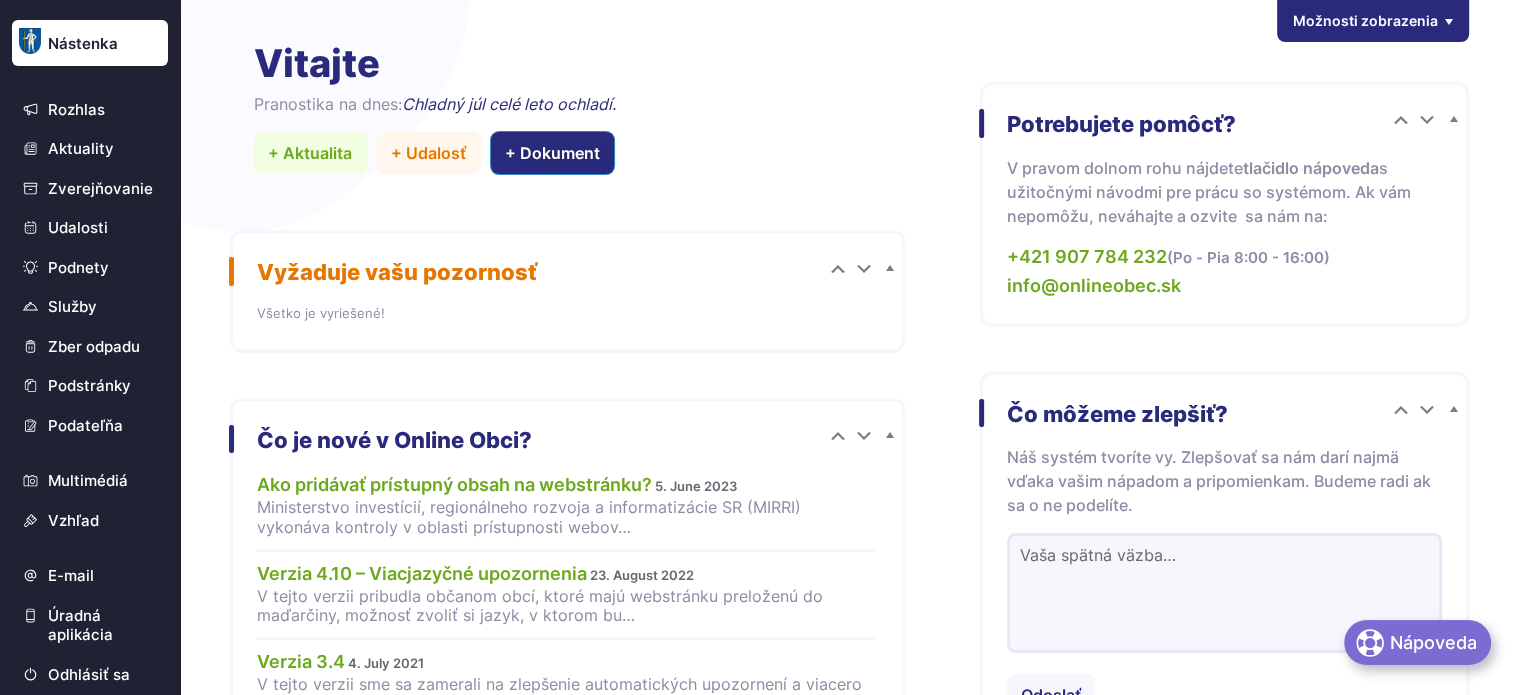 click on "+ Dokument" at bounding box center (553, 153) 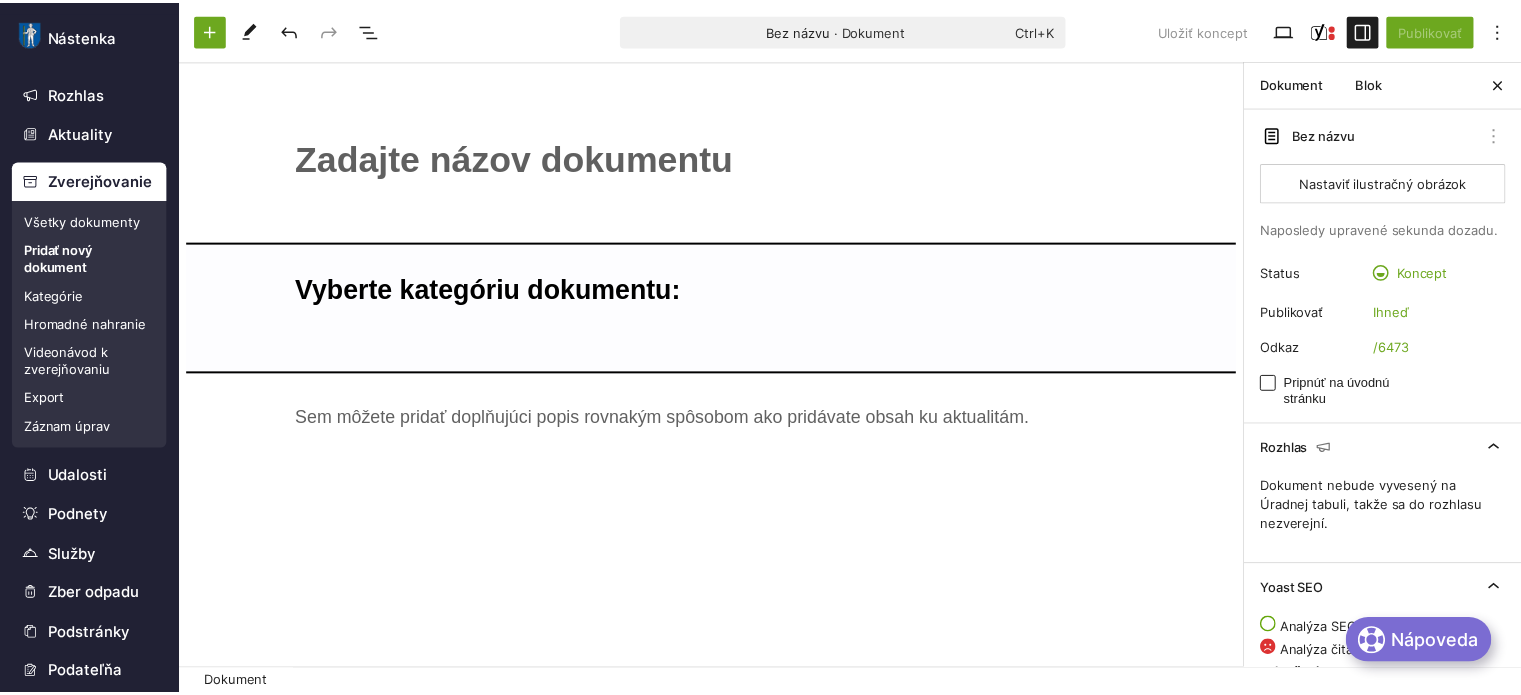 scroll, scrollTop: 0, scrollLeft: 0, axis: both 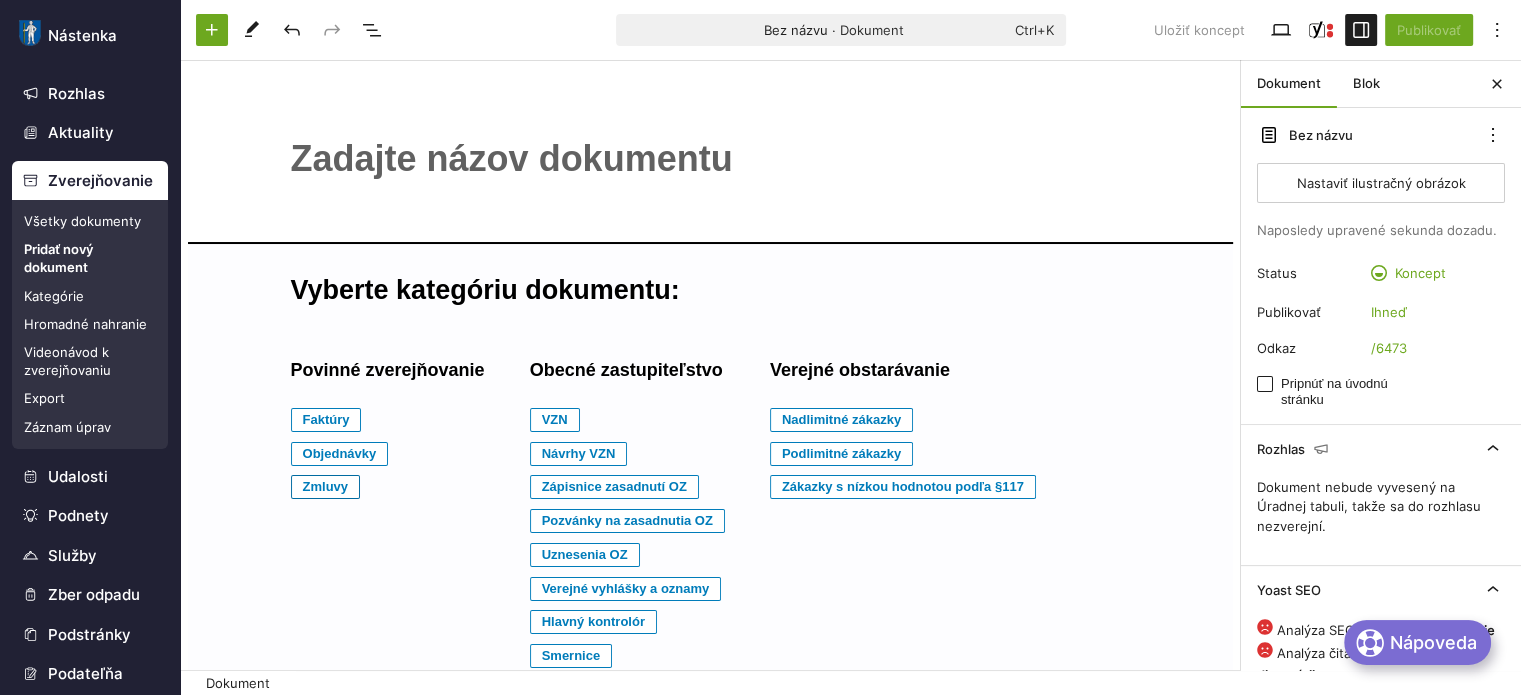 click on "Zmluvy" at bounding box center [326, 420] 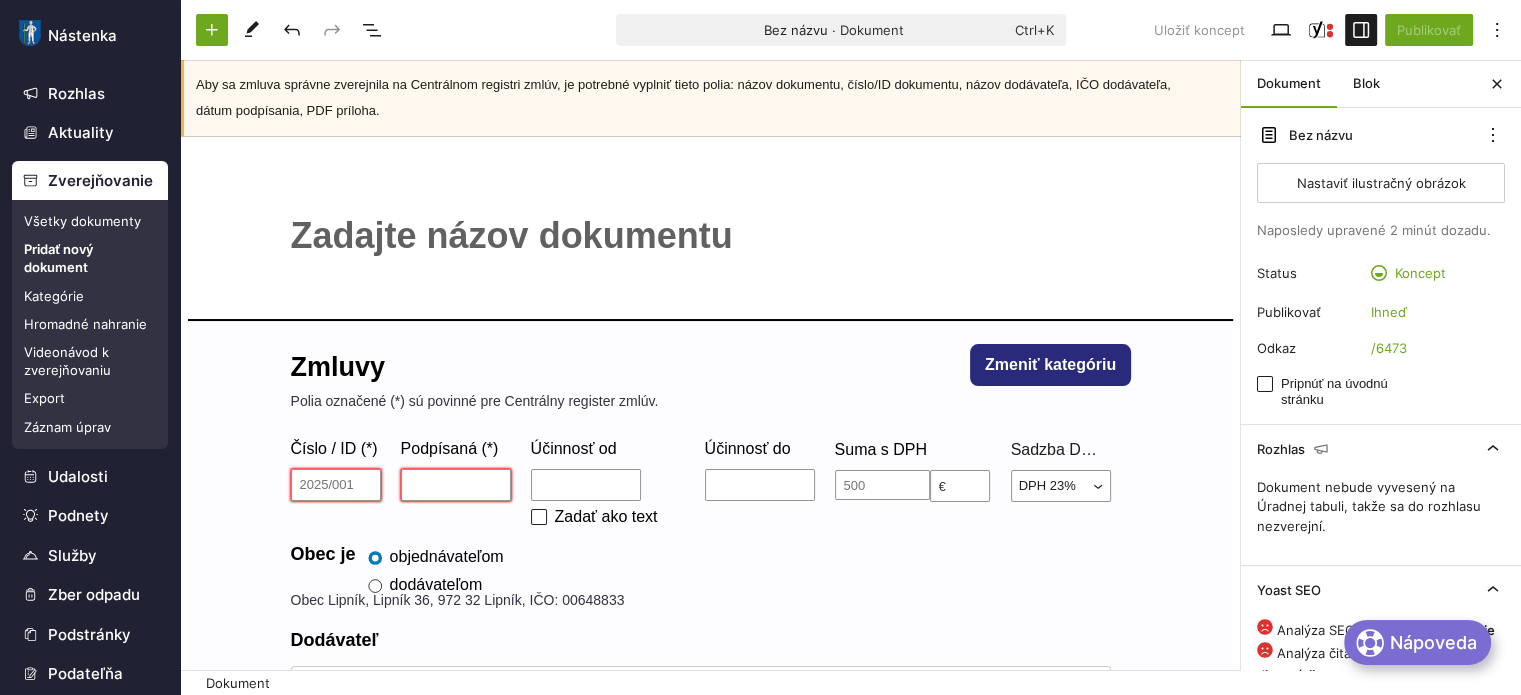 click on "﻿" at bounding box center (711, 236) 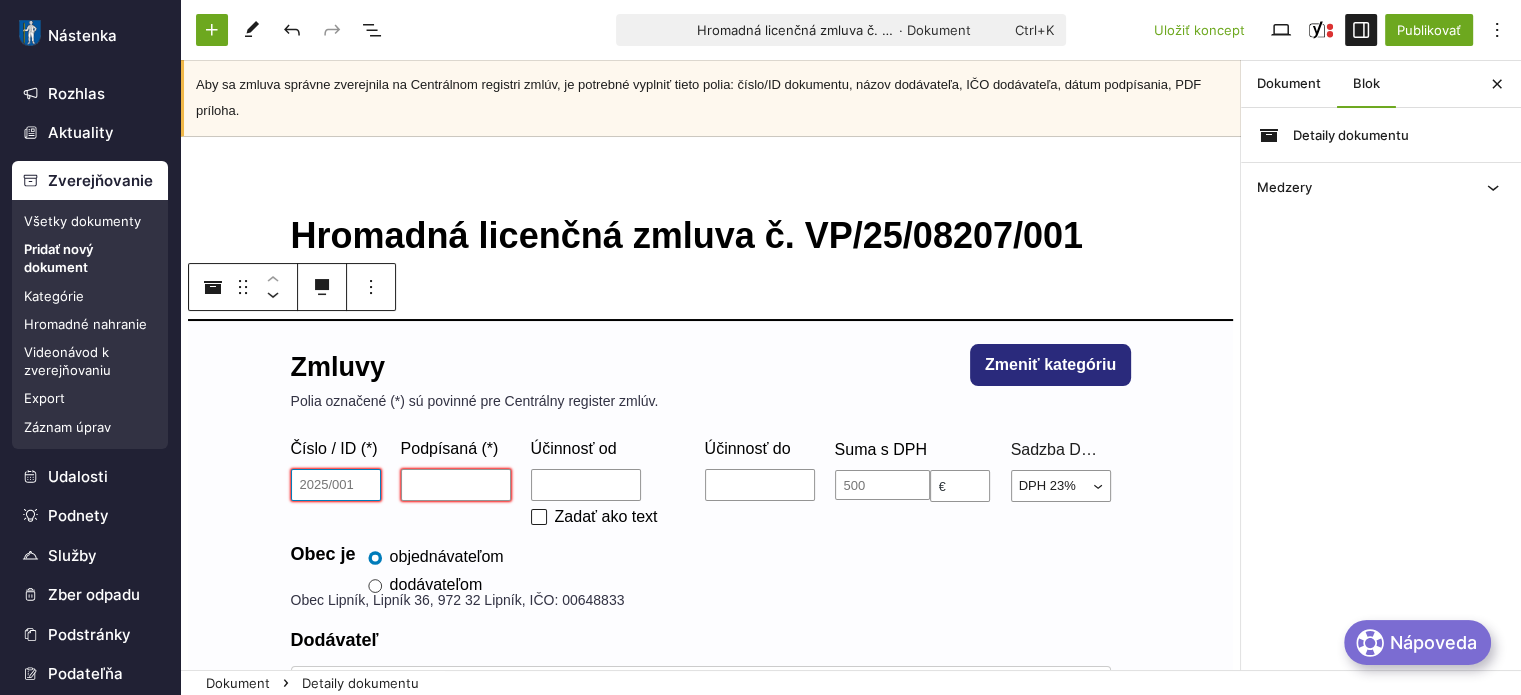 click on "Číslo / ID (*)" at bounding box center [336, 485] 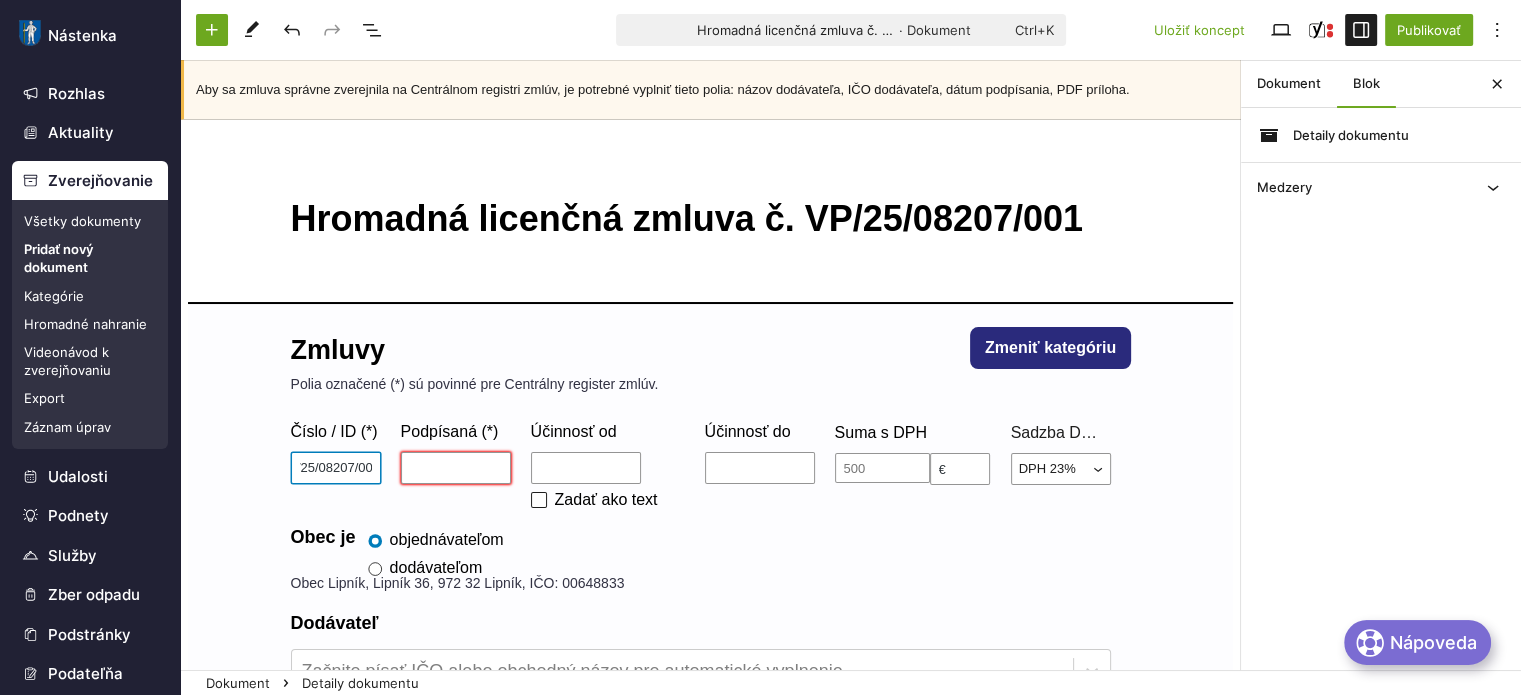 scroll, scrollTop: 0, scrollLeft: 28, axis: horizontal 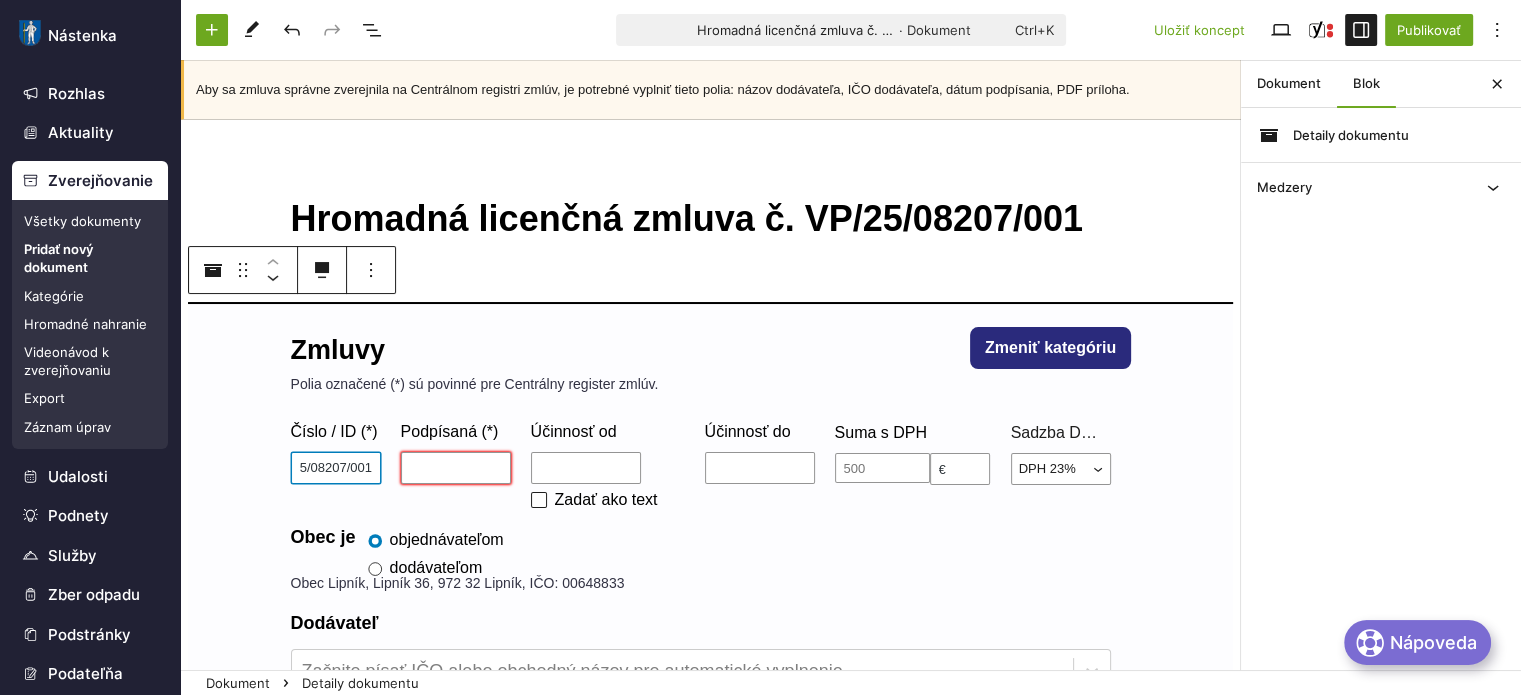 type on "VP/25/08207/001" 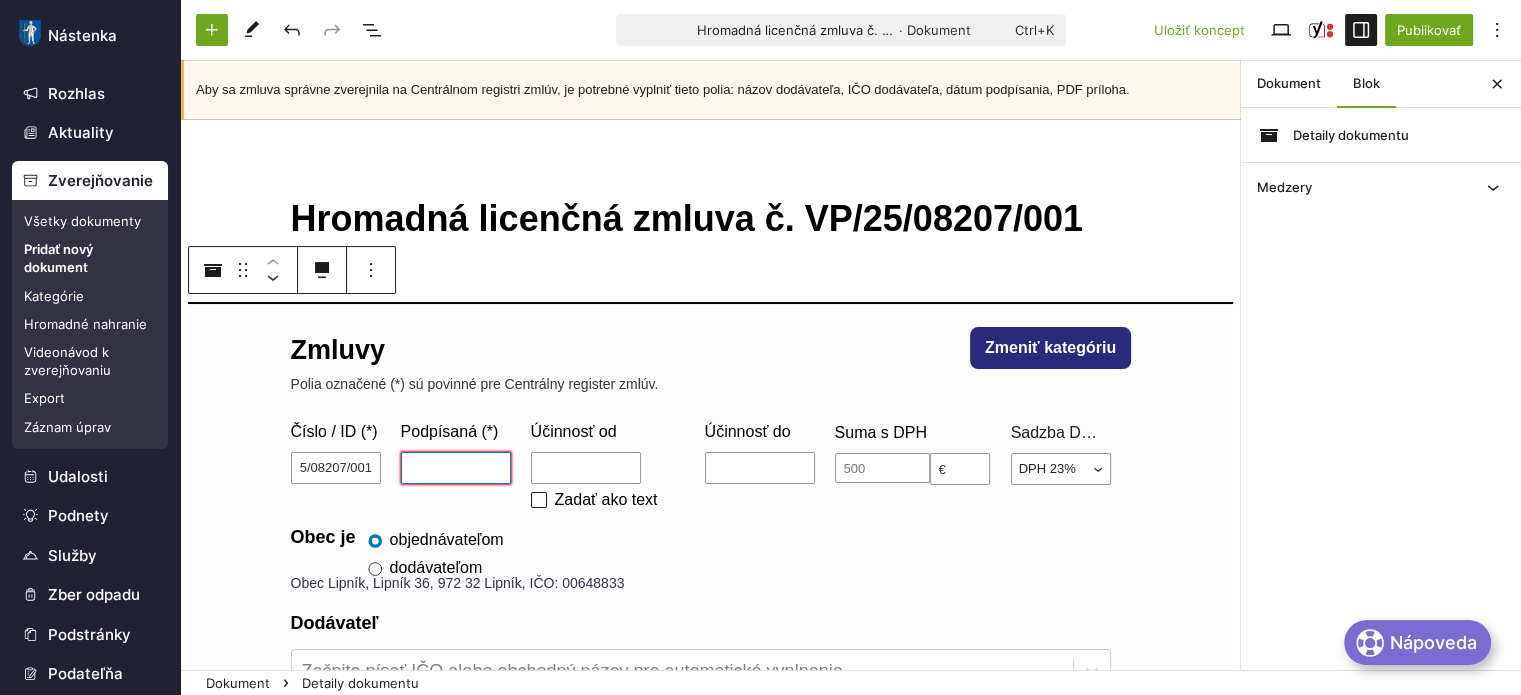 scroll, scrollTop: 0, scrollLeft: 0, axis: both 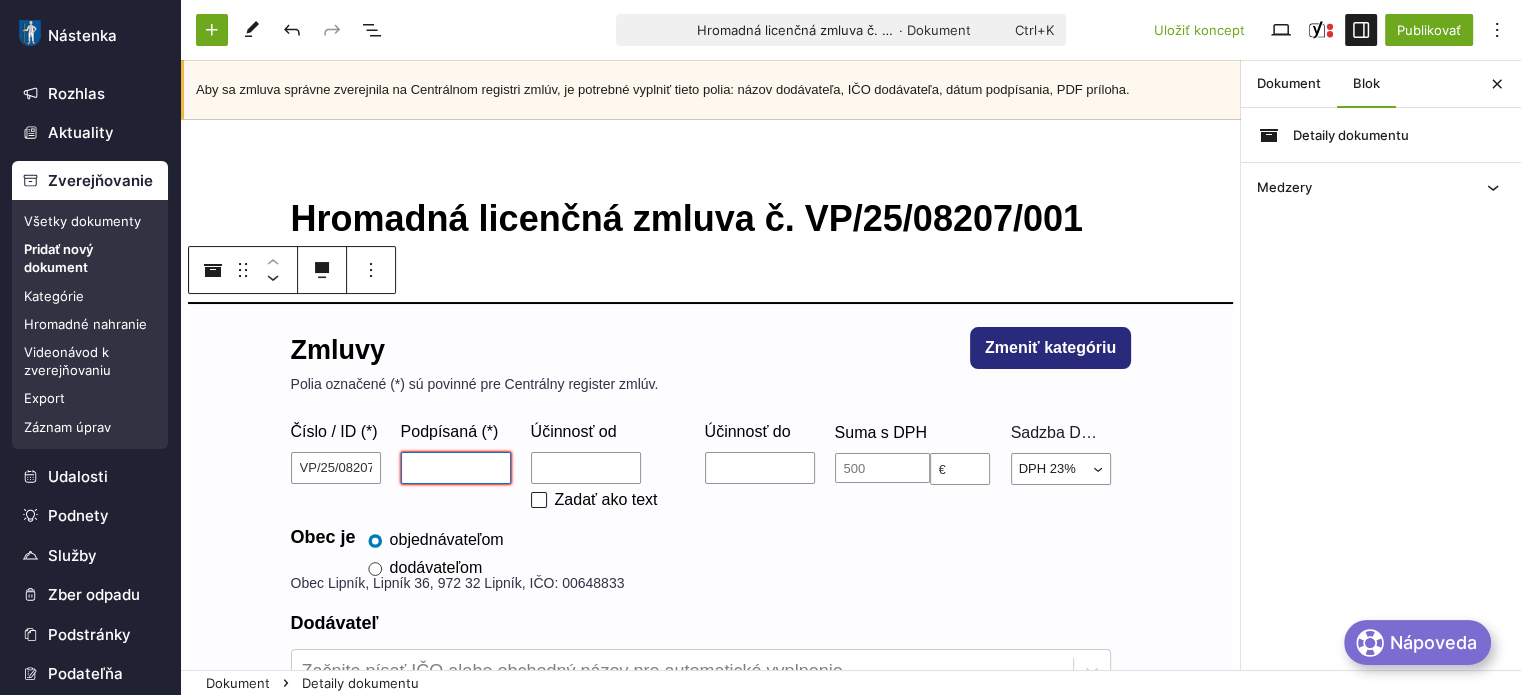 click on "Podpísaná (*)" at bounding box center (456, 468) 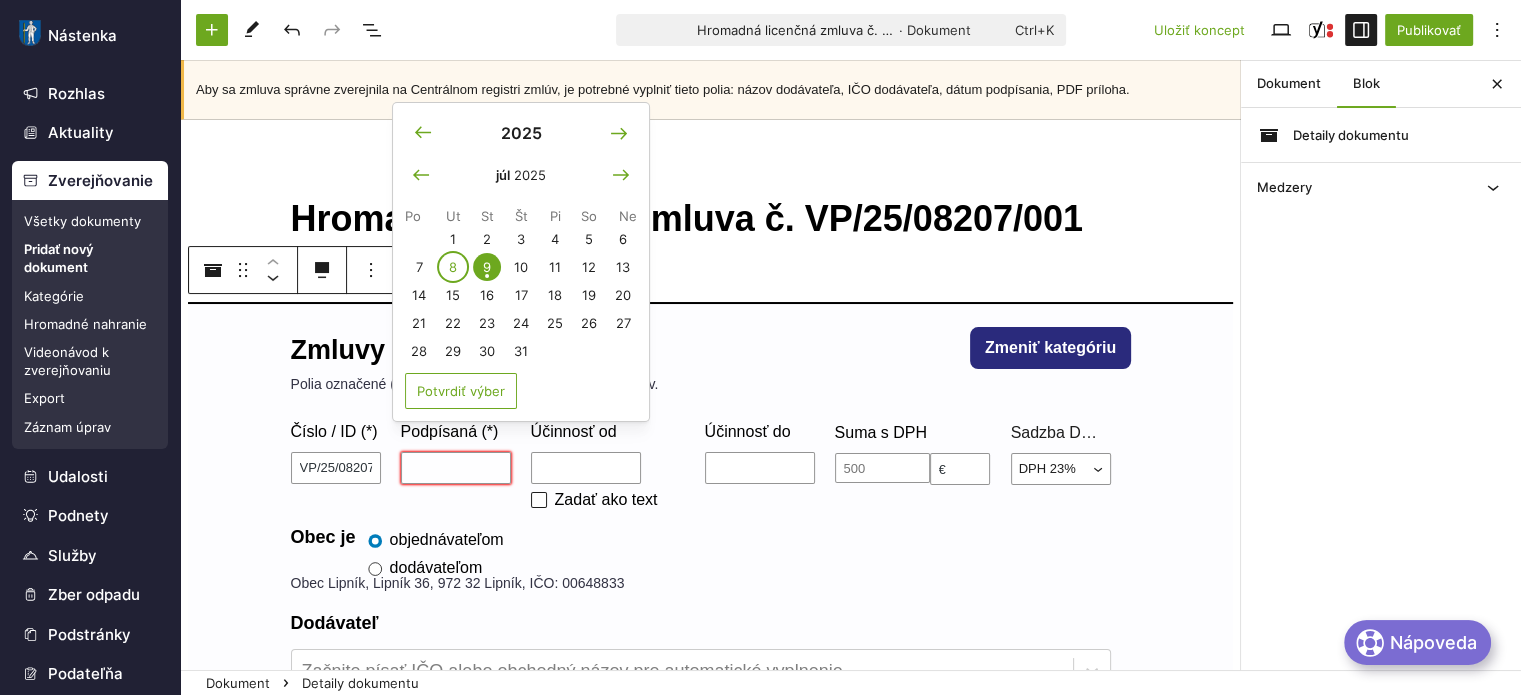 click on "8" at bounding box center (453, 267) 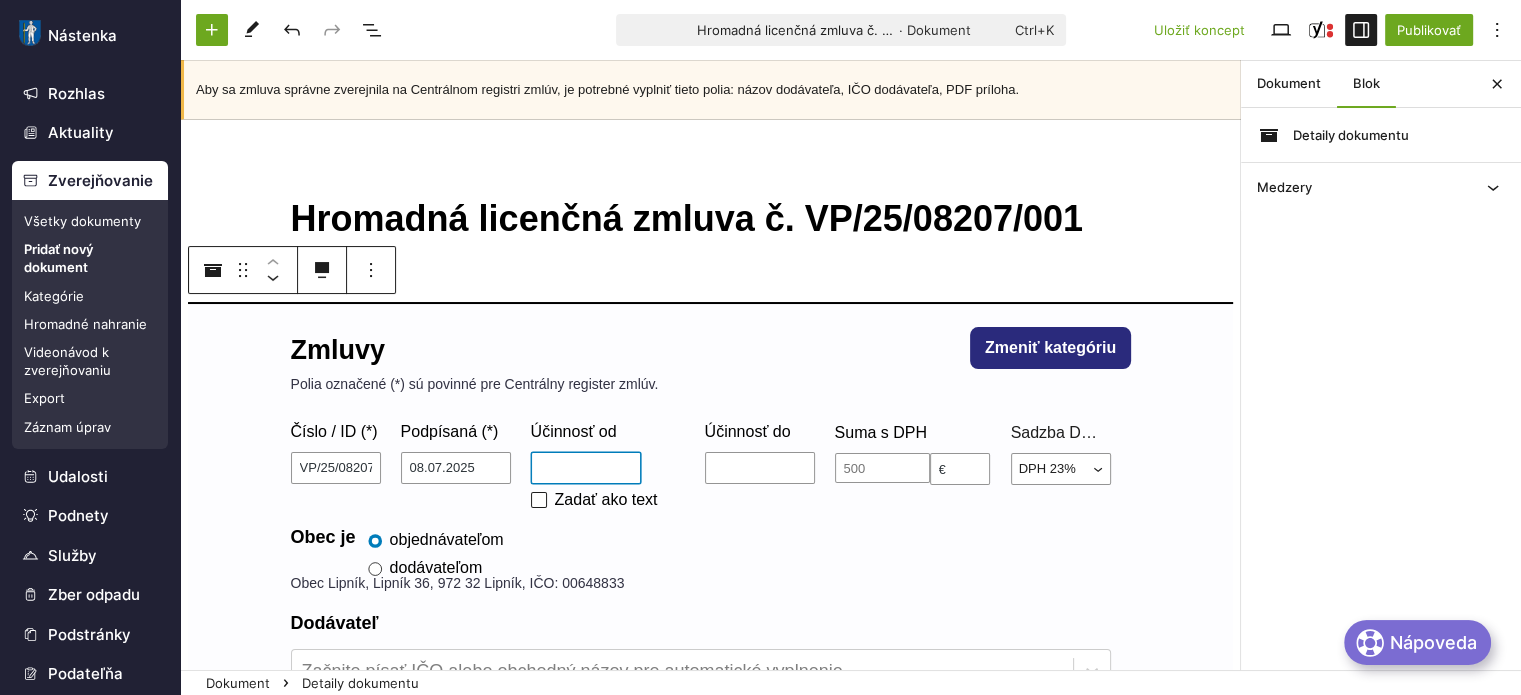 click on "Účinnosť od" at bounding box center (586, 468) 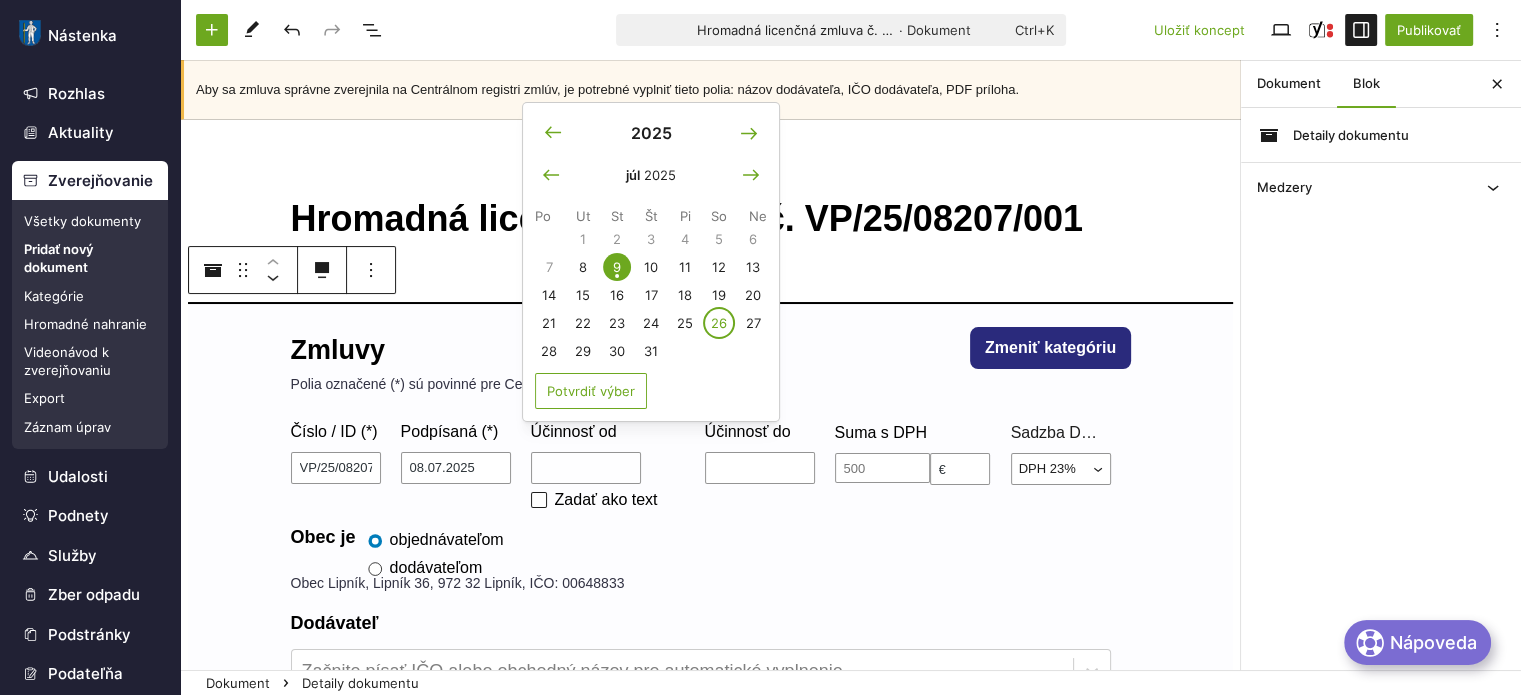 click on "26" at bounding box center (719, 323) 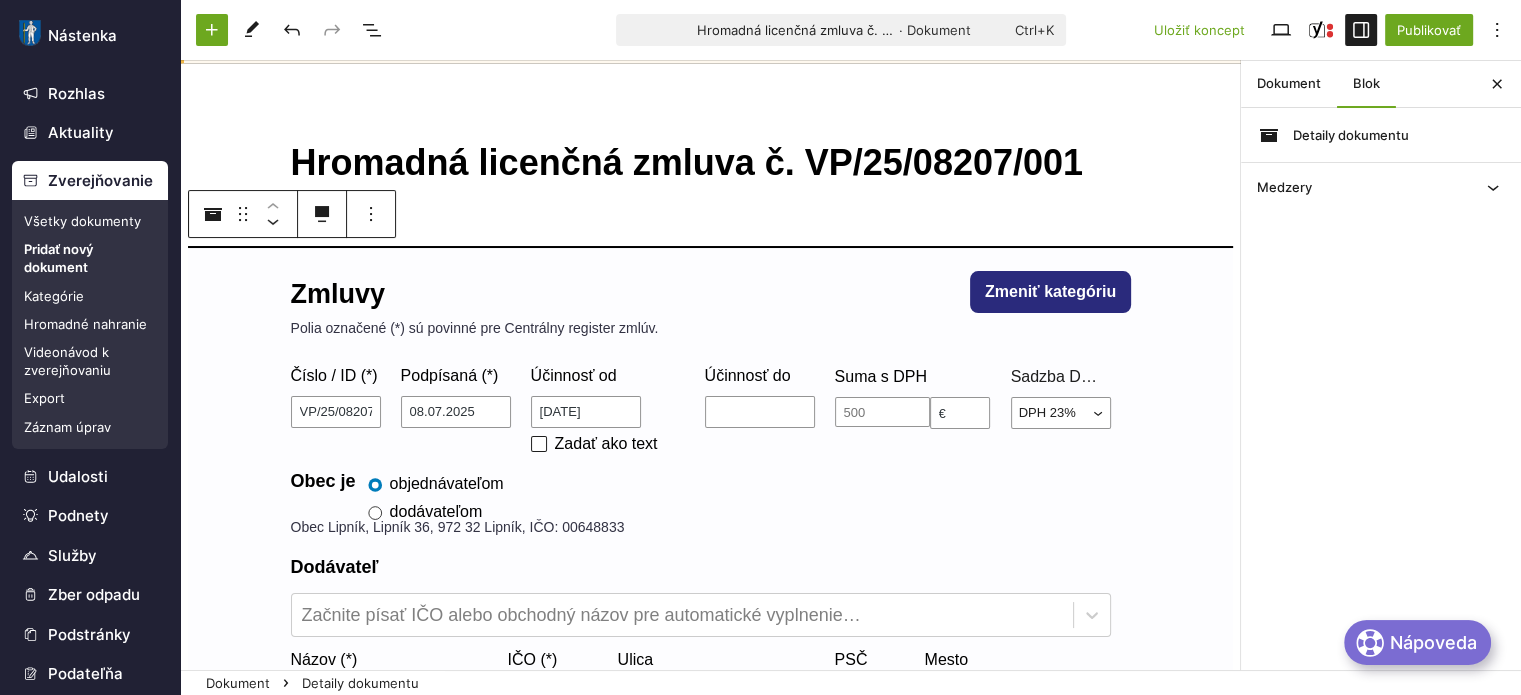 scroll, scrollTop: 200, scrollLeft: 0, axis: vertical 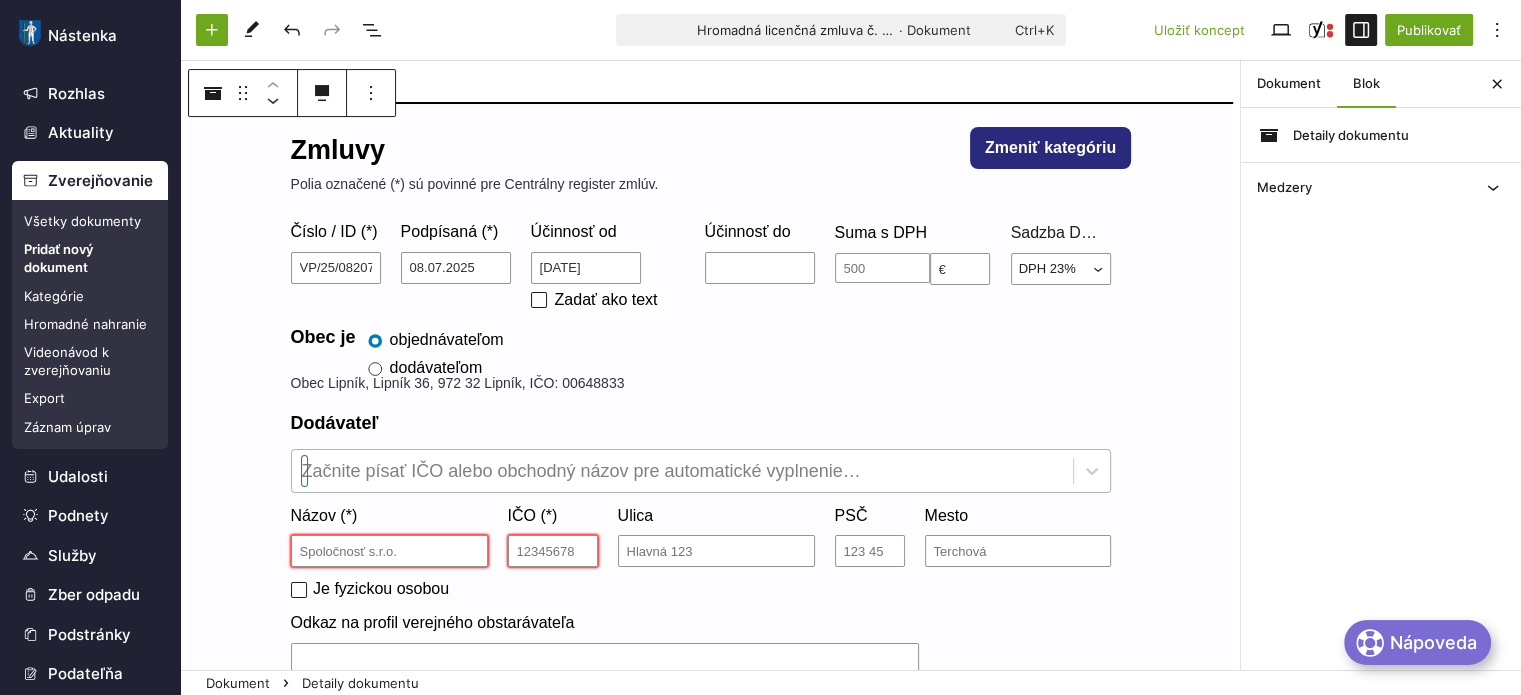 click at bounding box center (682, 471) 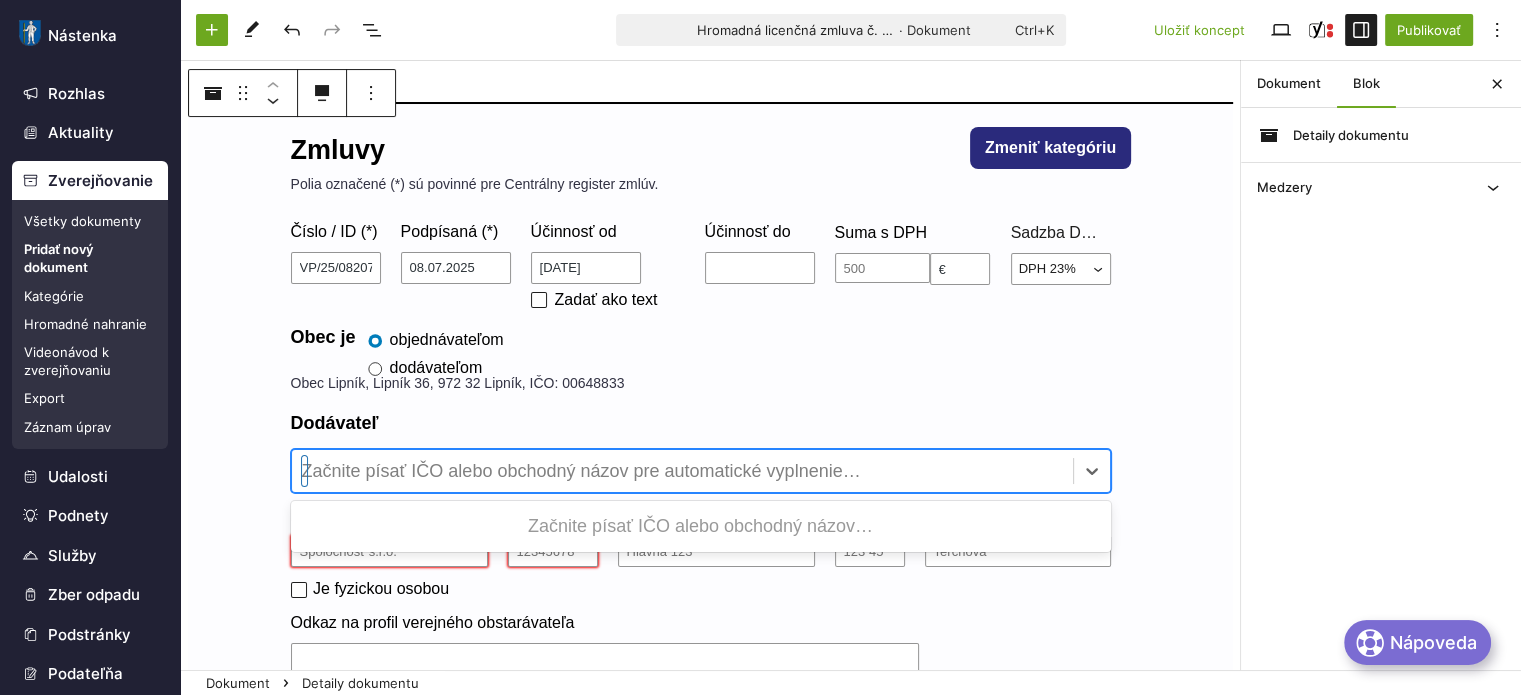 type on "0" 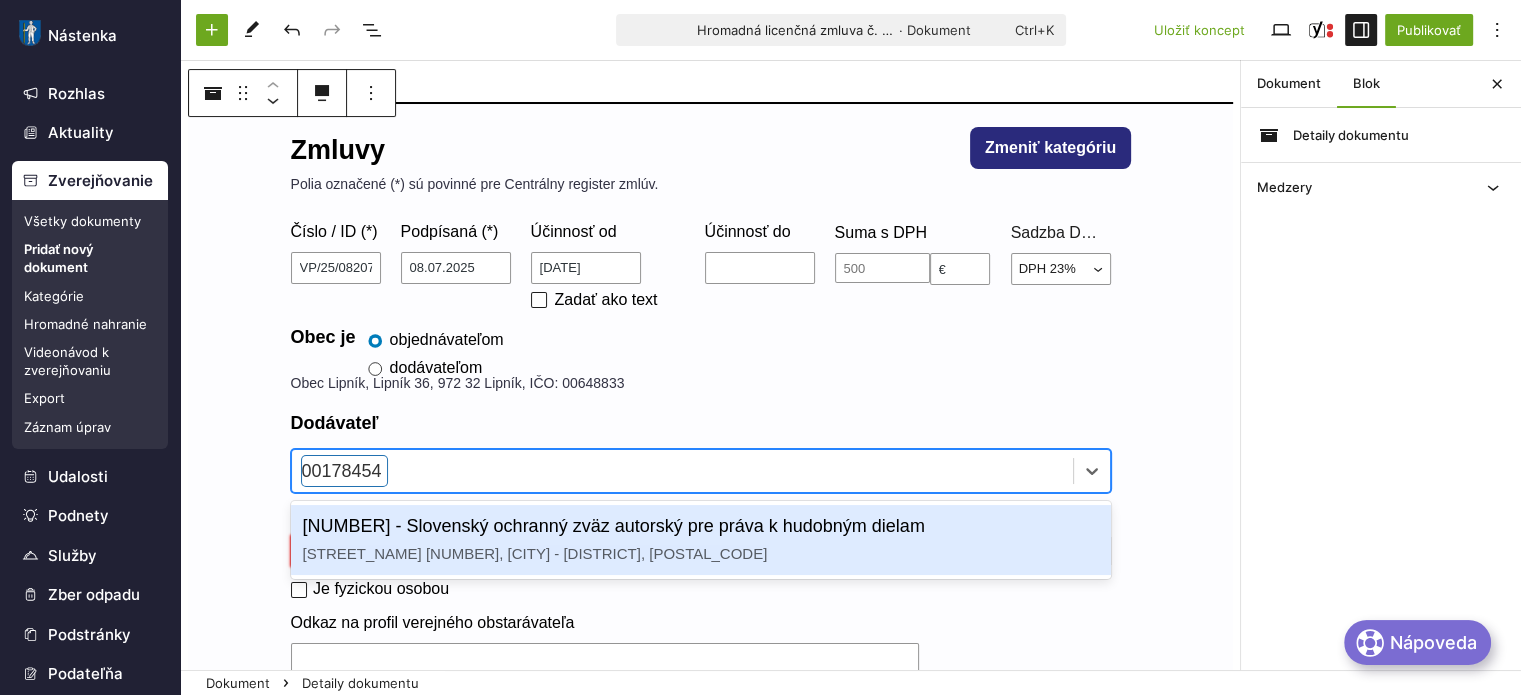 click on "Rastislavova 3, Bratislava - mestská časť Ružinov, 82108" at bounding box center (535, 553) 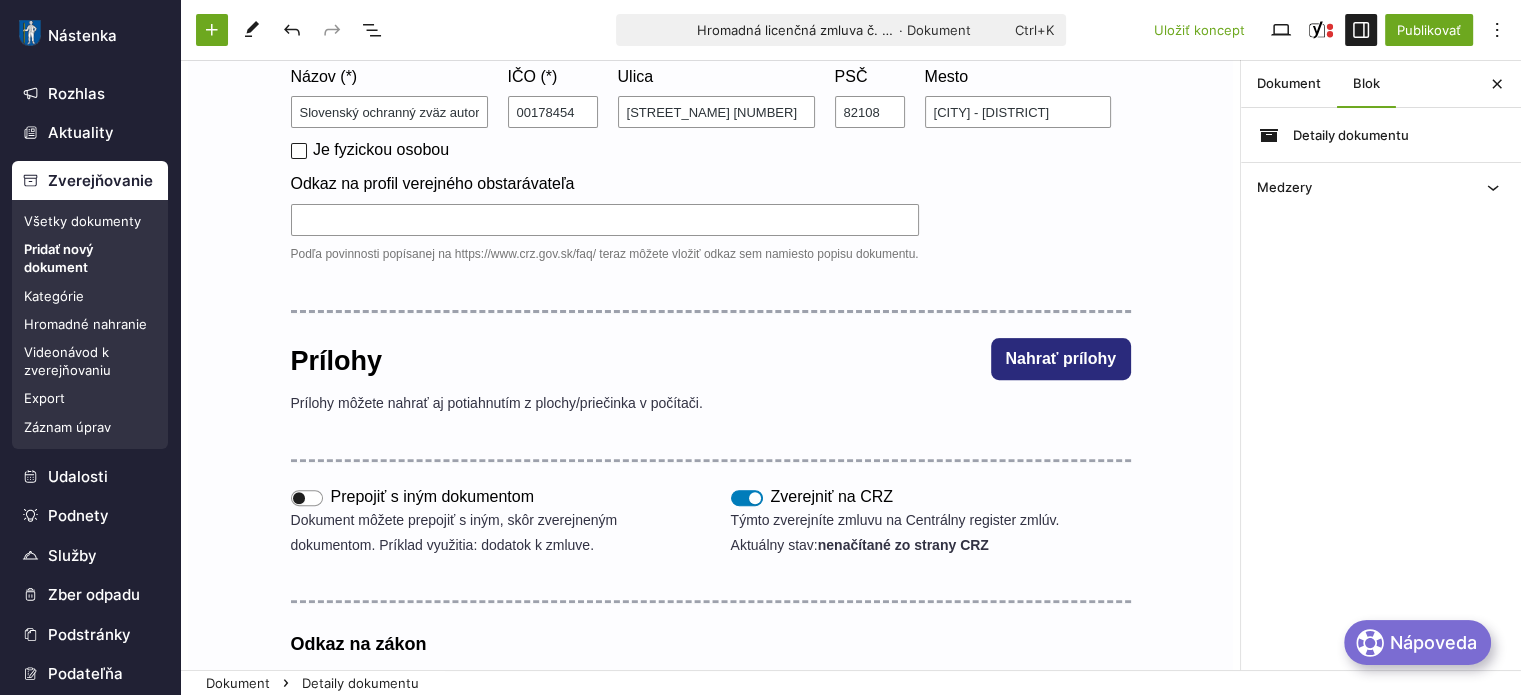 scroll, scrollTop: 700, scrollLeft: 0, axis: vertical 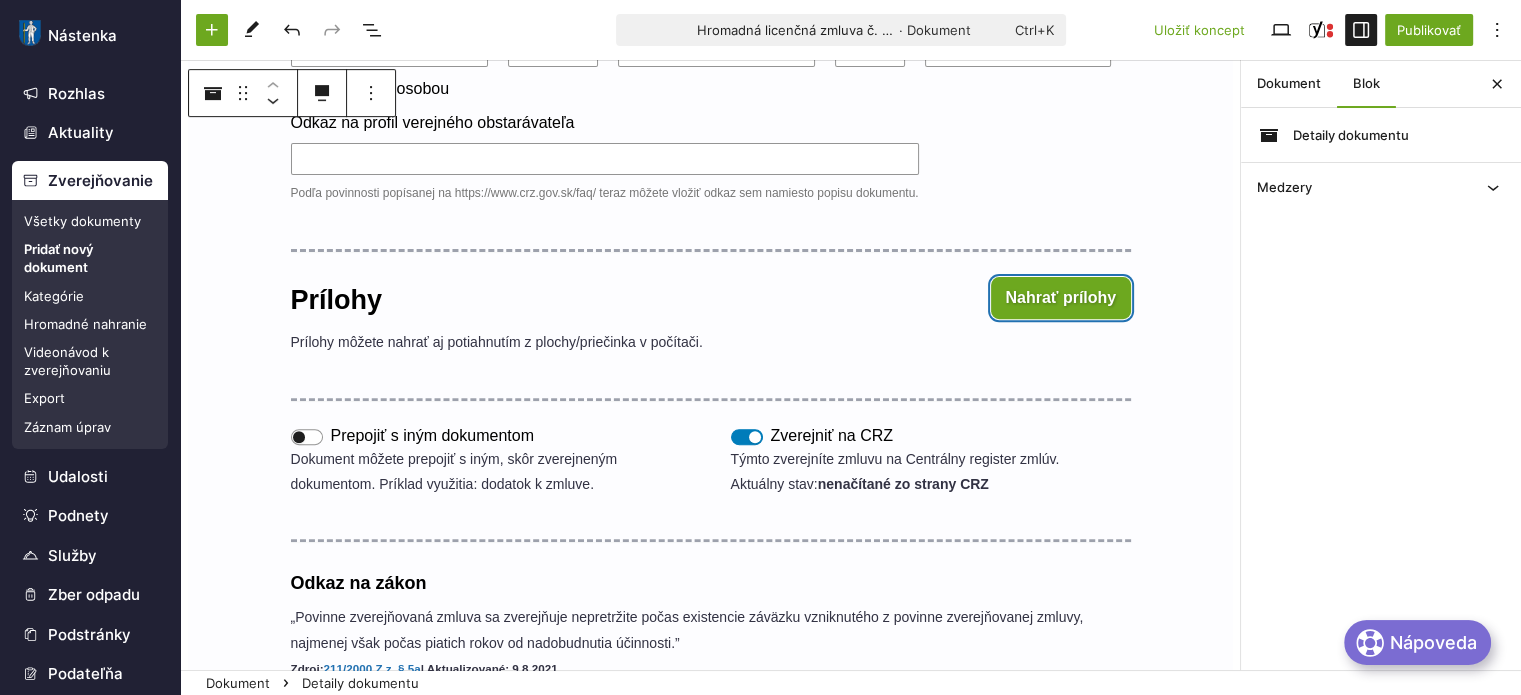 click on "Nahrať prílohy" at bounding box center (1061, 298) 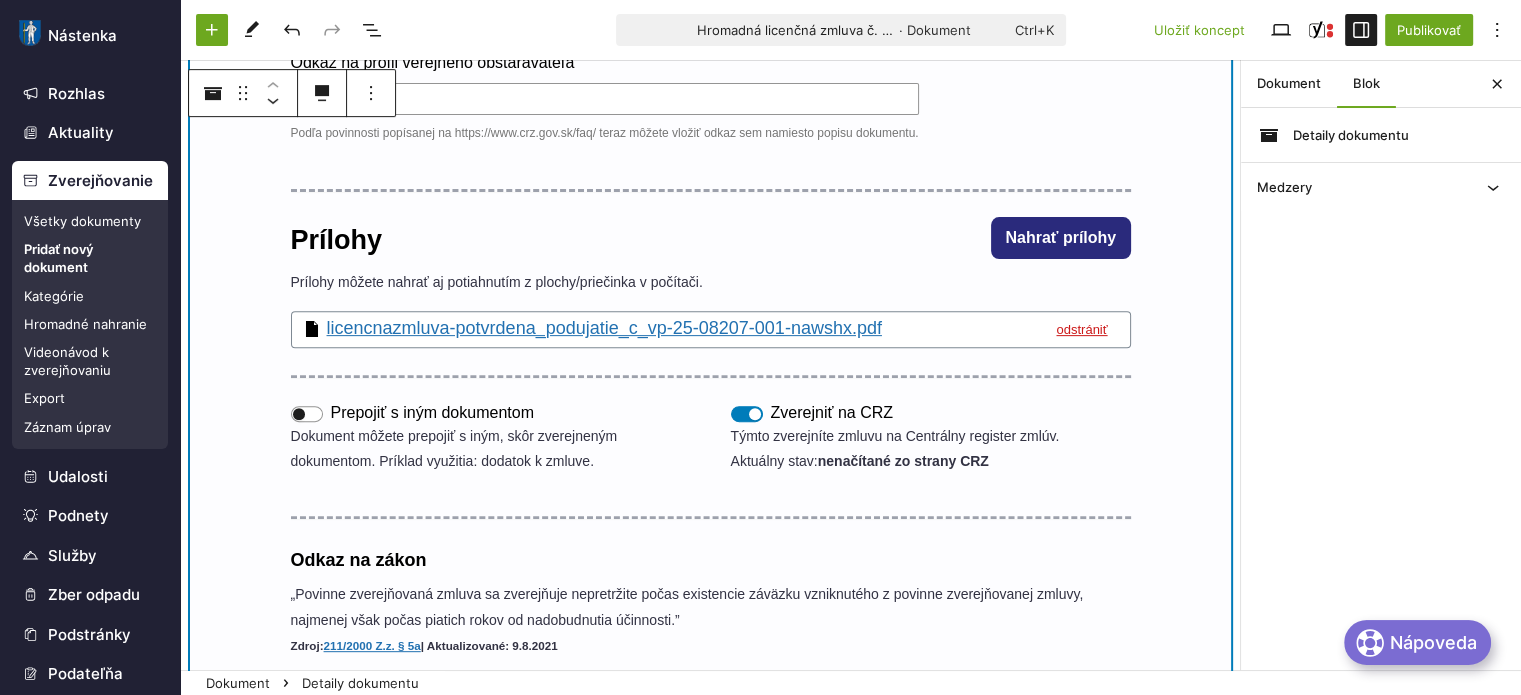 click on "Zmluvy   Zmeniť kategóriu Polia označené (*) sú povinné pre Centrálny register zmlúv. Číslo / ID (*) VP/25/08207/001 Podpísaná (*) 08.07.2025 Účinnosť od 26.07.2025 Zadať ako text Účinnosť do Suma s DPH € Sadzba DPH DPH 23% DPH 19% DPH 5% Neplatca DPH 20% DPH 10% Obec je objednávateľom dodávateľom Obec Lipník, Lipník 36, 972 32 Lipník, IČO: 00648833 Dodávateľ Začnite písať IČO alebo obchodný názov pre automatické vyplnenie… Názov (*) Slovenský ochranný zväz autorský pre práva k hudobným dielam IČO (*) 00178454 Ulica Rastislavova 3 PSČ 82108 Mesto Bratislava - mestská časť Ružinov Je fyzickou osobou Odkaz na profil verejného obstarávateľa Podľa povinnosti popísanej na https://www.crz.gov.sk/faq/ teraz môžete vložiť odkaz sem namiesto popisu dokumentu. Prílohy Nahrať prílohy Prílohy môžete nahrať aj potiahnutím z plochy/priečinka v počítači. licencnazmluva-potvrdena_podujatie_c_vp-25-08207-001-nawshx.pdf odstrániť Presuňte sem súbory" at bounding box center (710, 123) 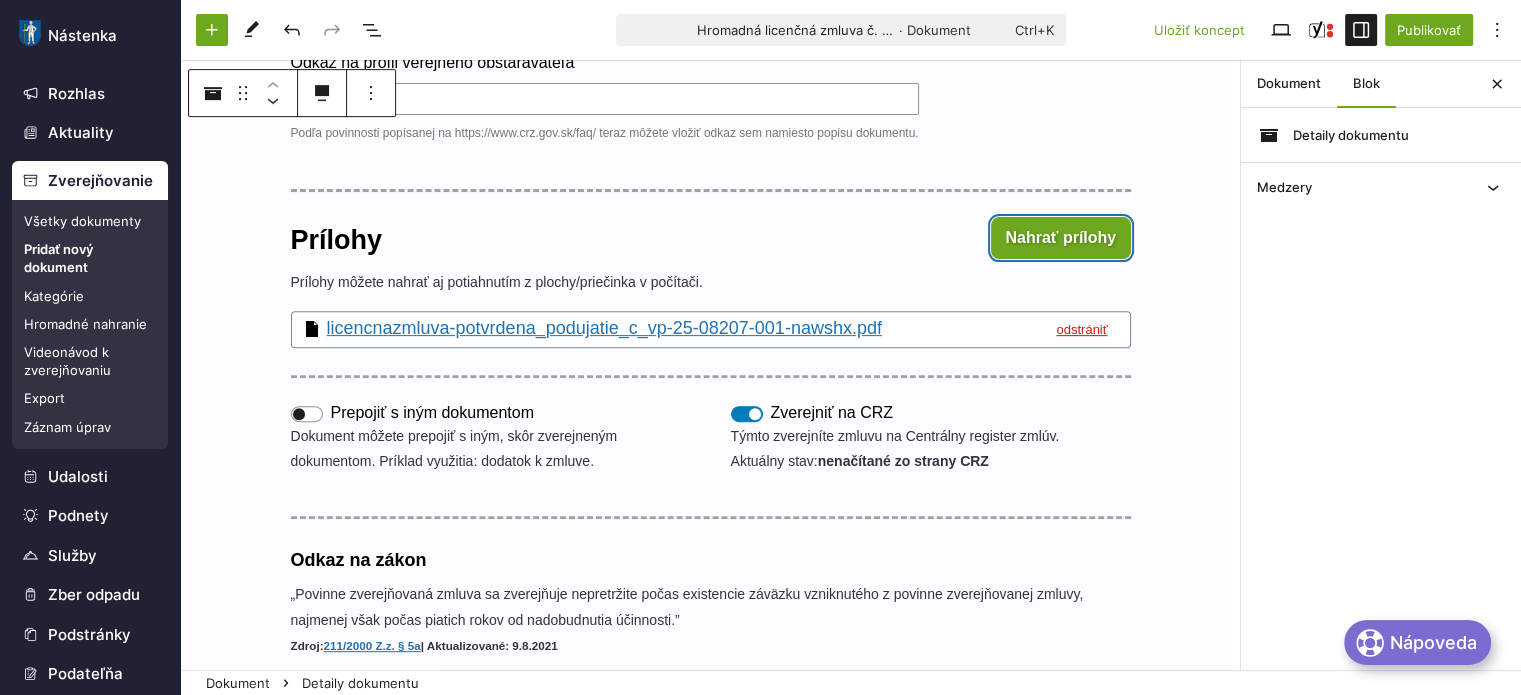 click on "Nahrať prílohy" at bounding box center (1061, 238) 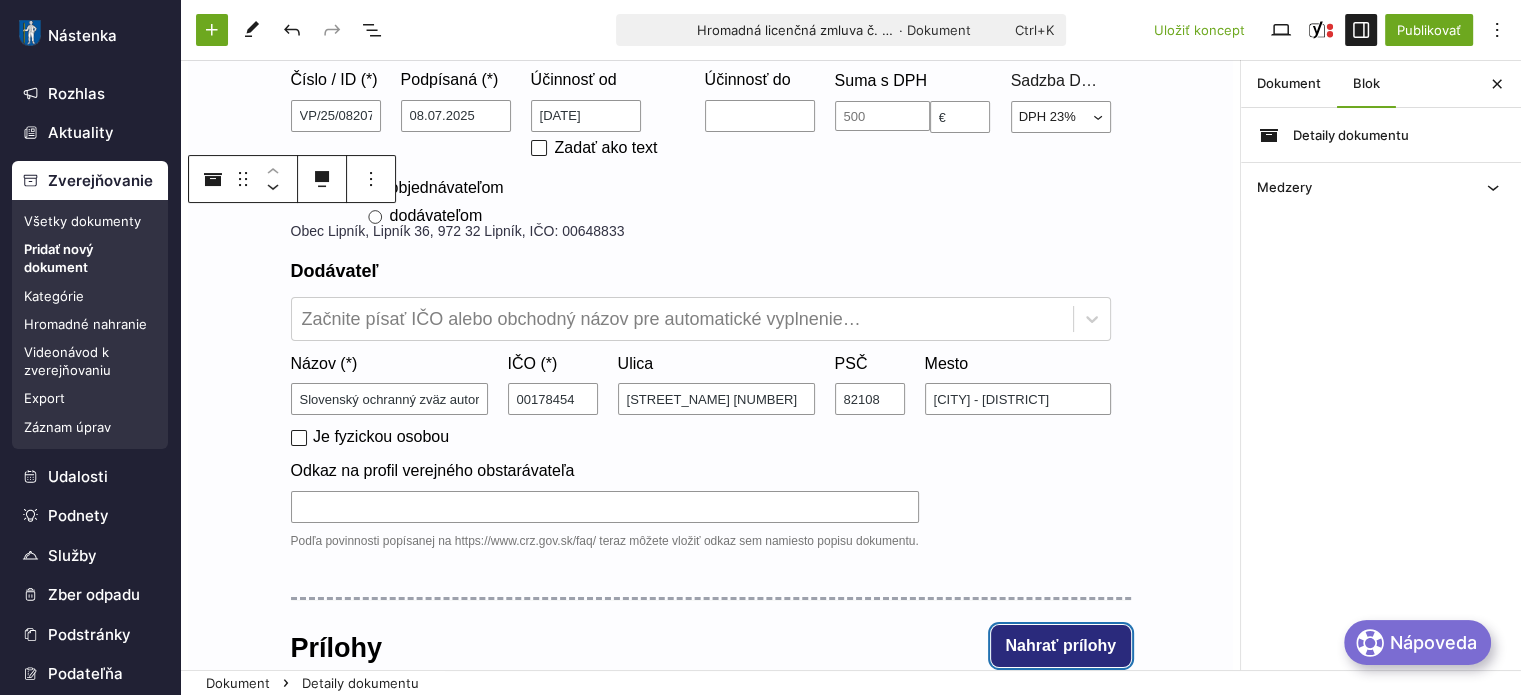 scroll, scrollTop: 200, scrollLeft: 0, axis: vertical 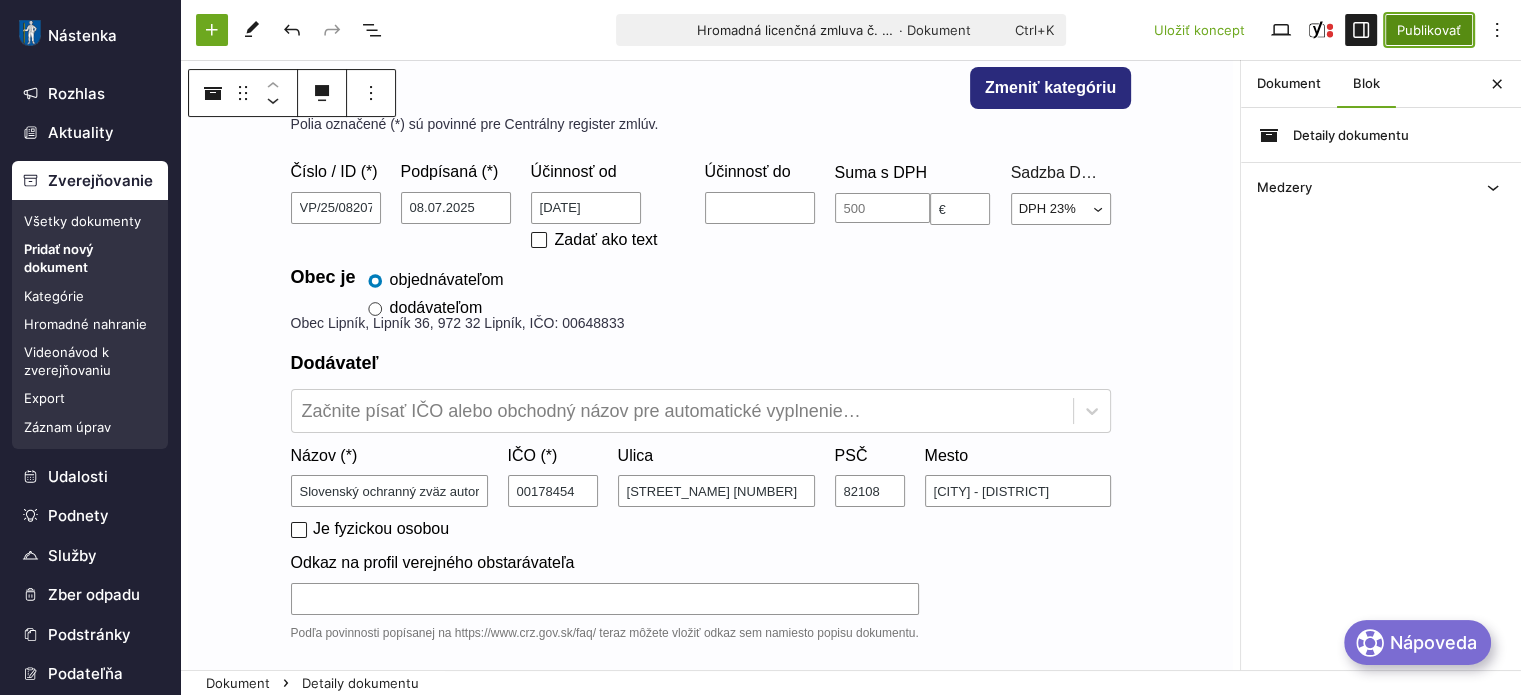 click on "Publikovať" at bounding box center [1429, 30] 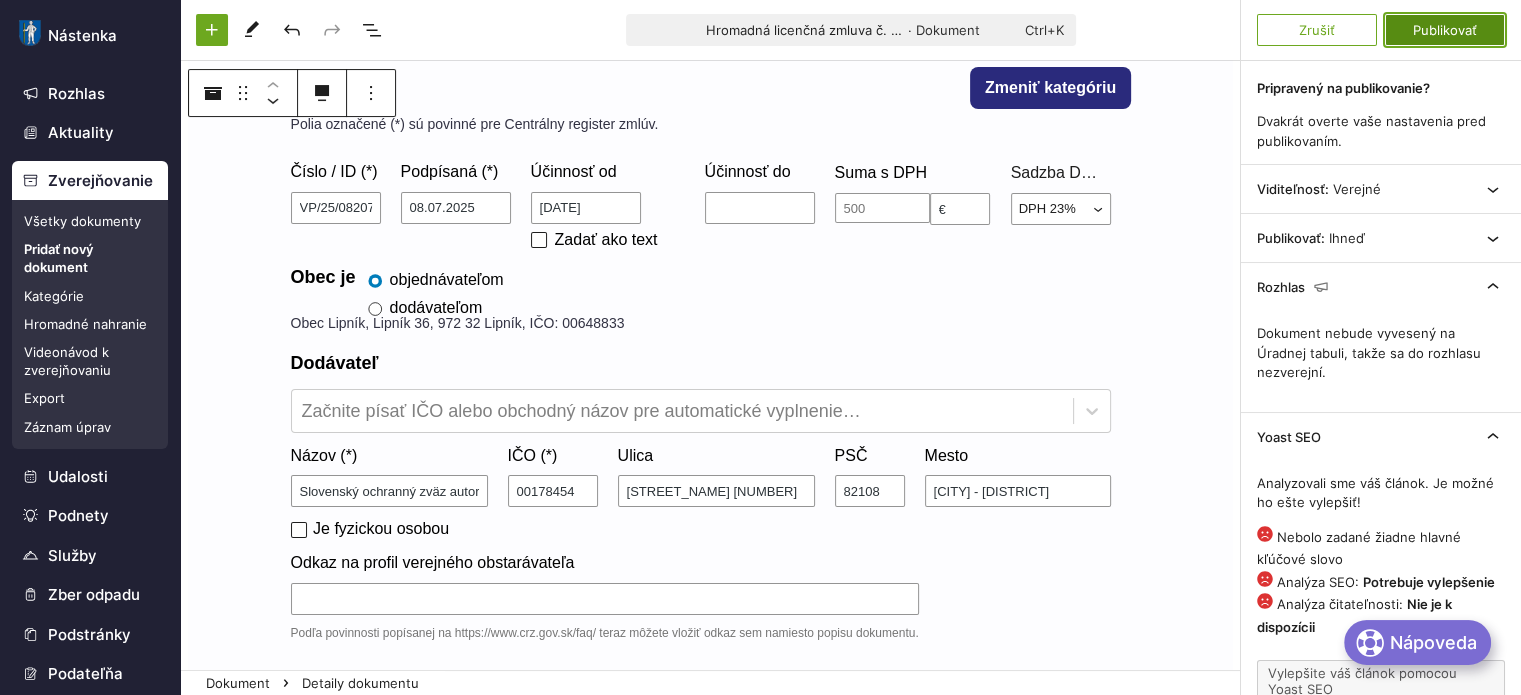 click on "Publikovať" at bounding box center (1445, 30) 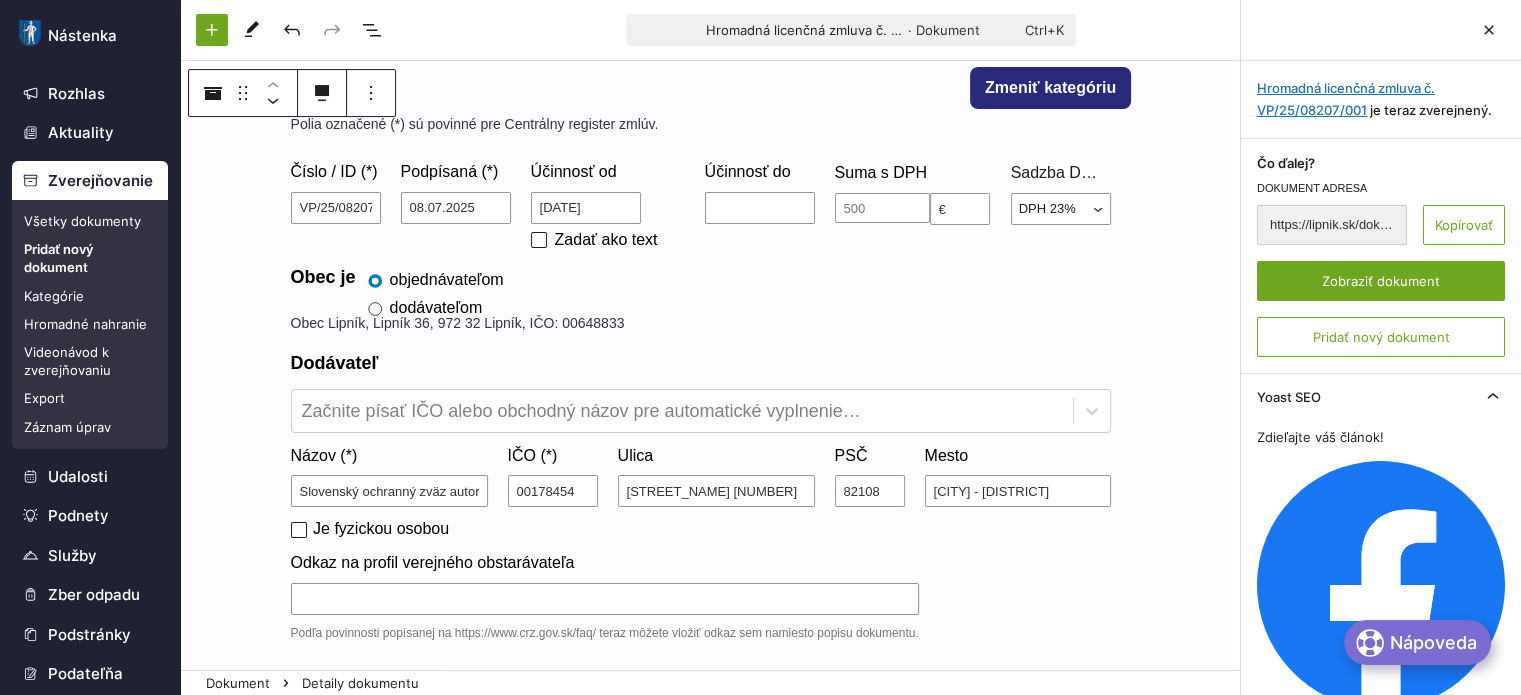 click on "Všetky dokumenty" at bounding box center [90, 221] 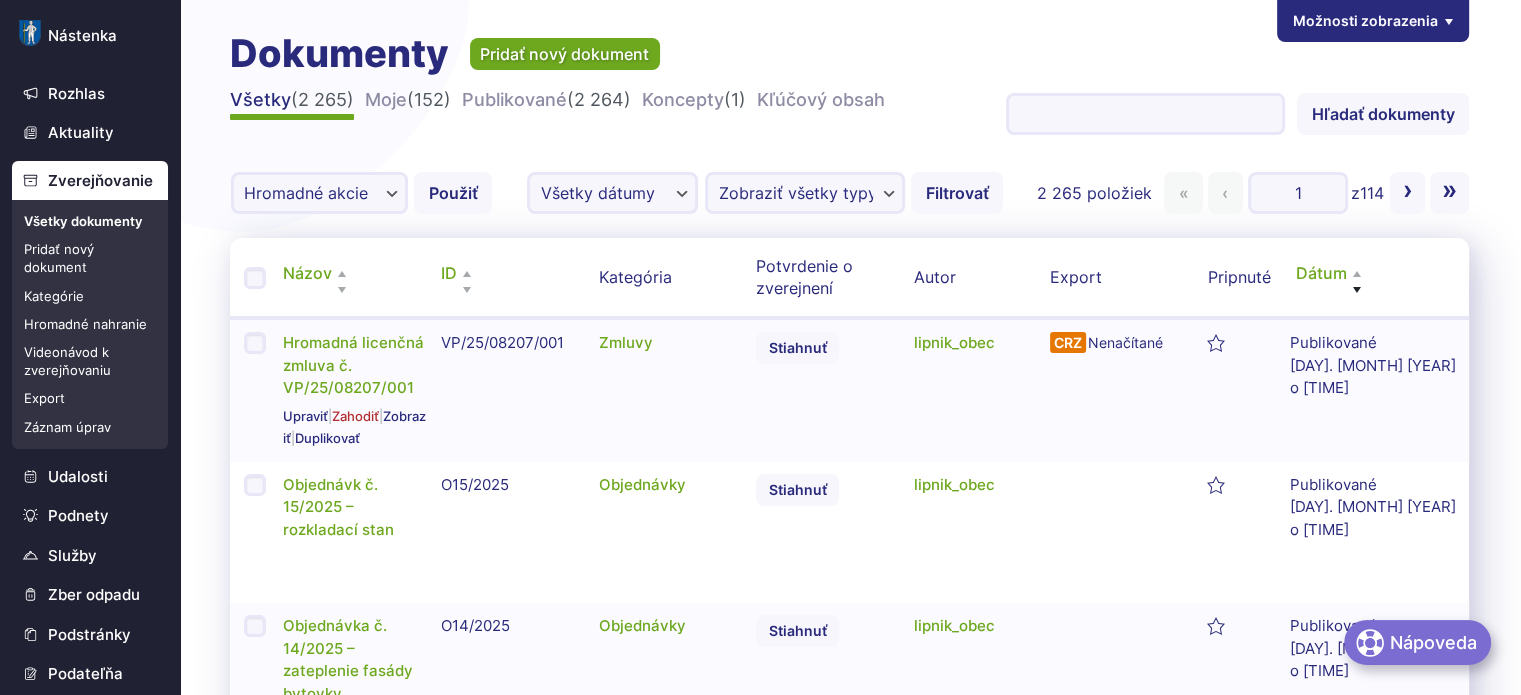 scroll, scrollTop: 100, scrollLeft: 0, axis: vertical 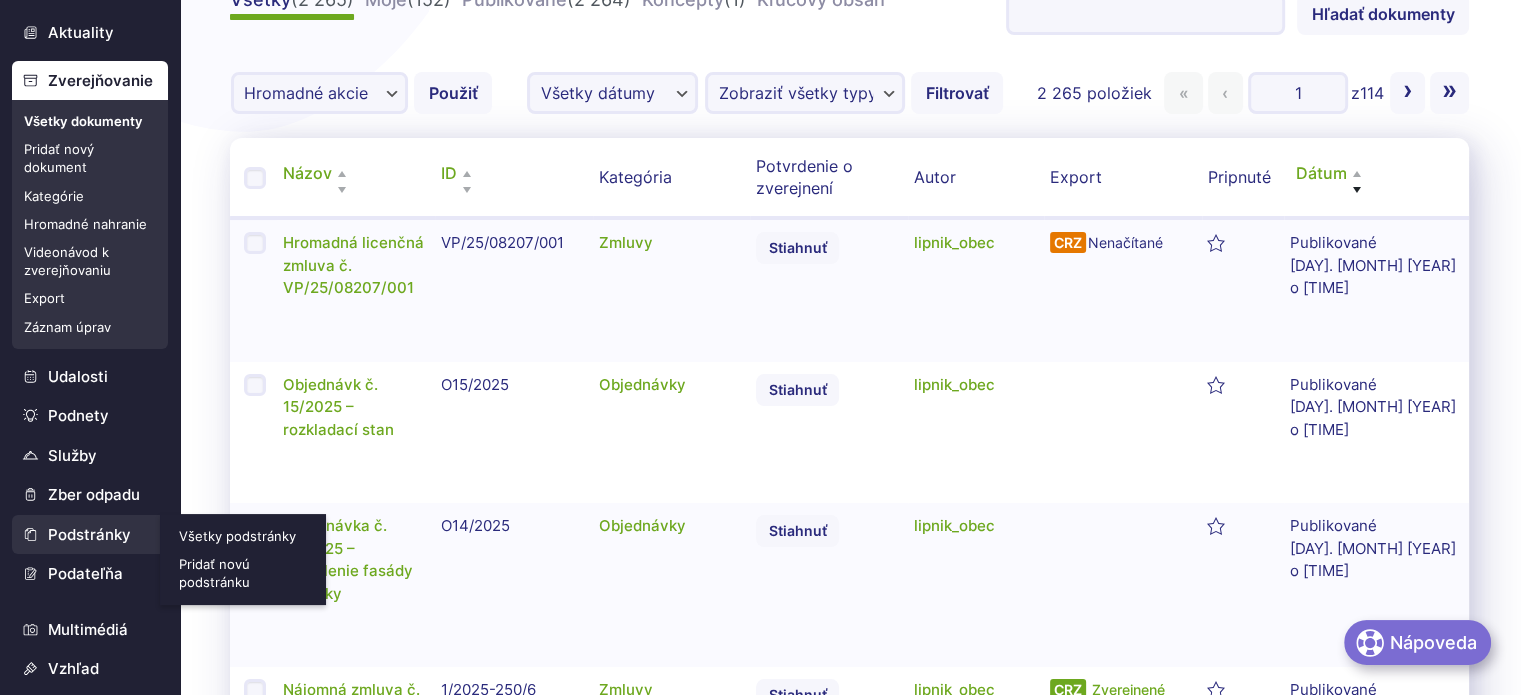 click on "Podstránky" at bounding box center (90, 535) 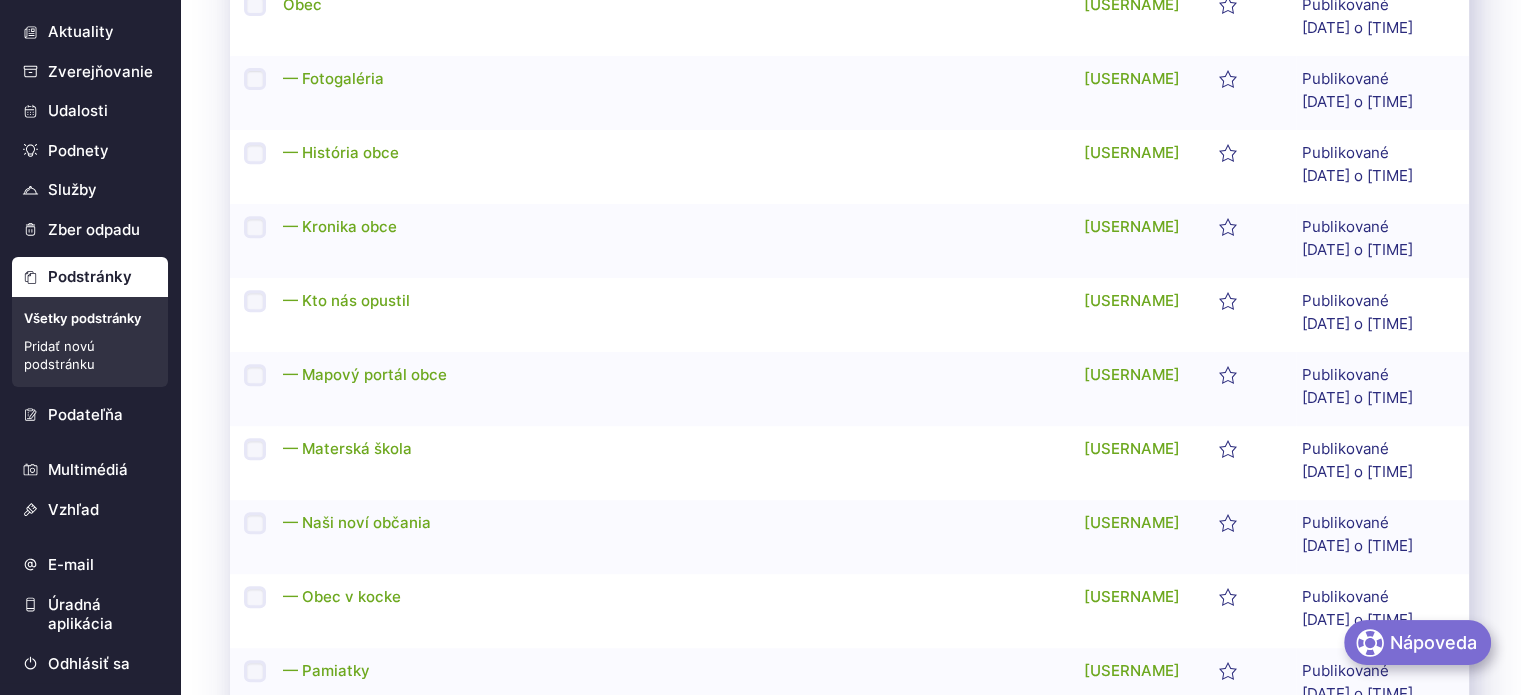 scroll, scrollTop: 900, scrollLeft: 0, axis: vertical 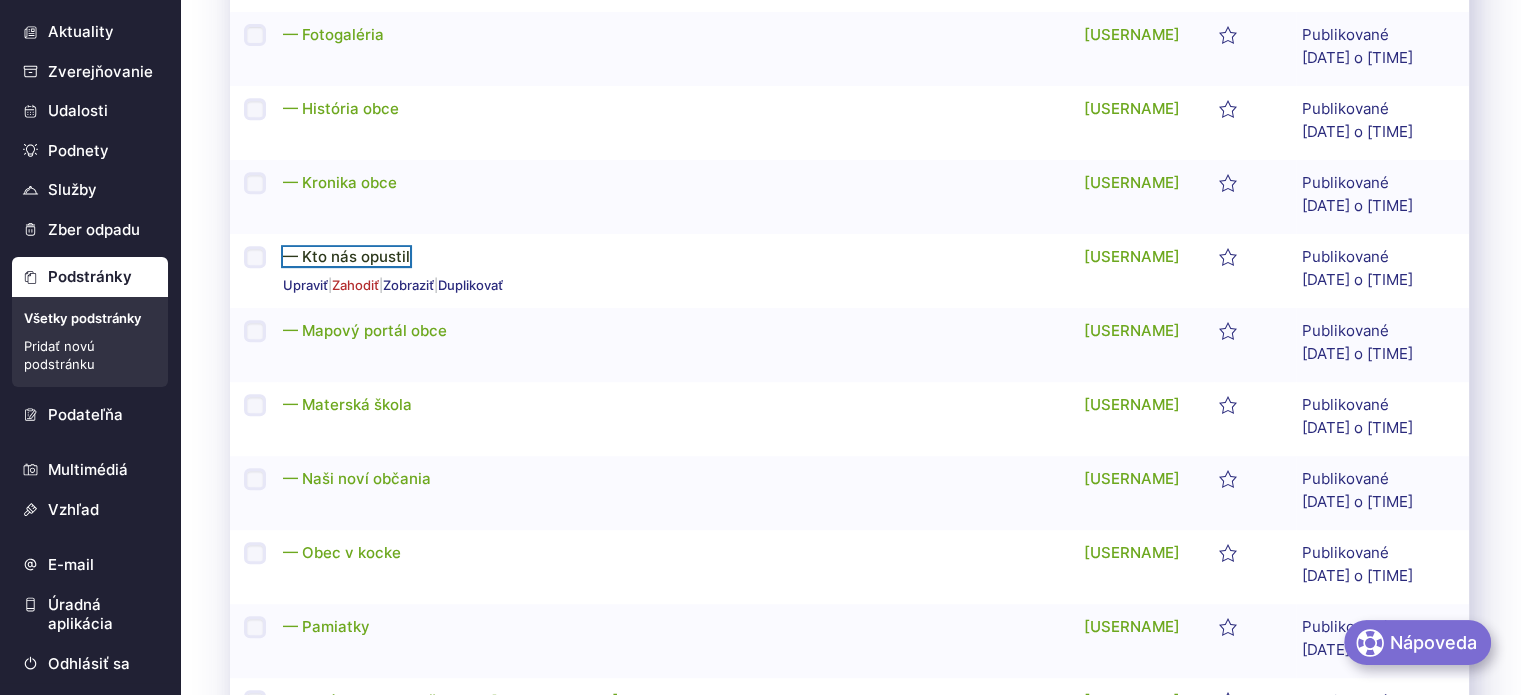 click on "— Kto nás opustil" at bounding box center [346, 256] 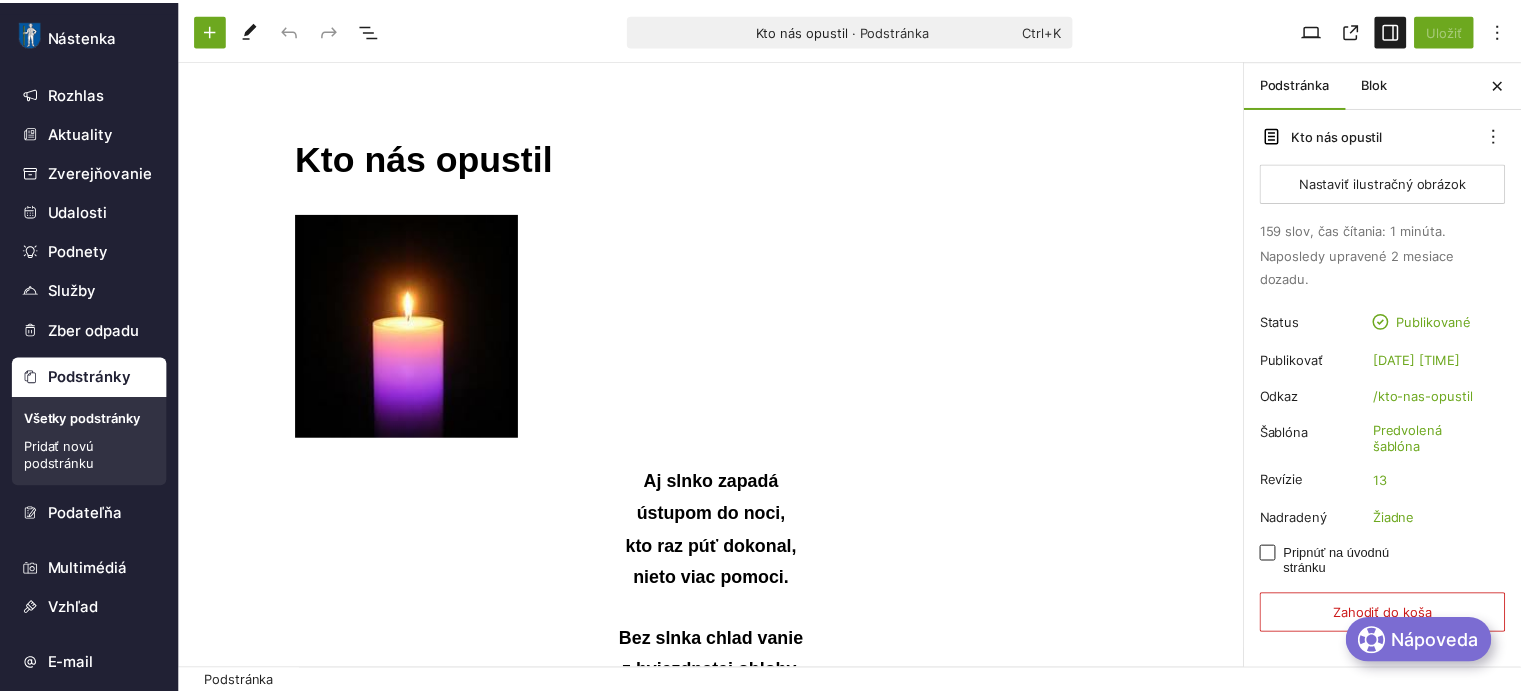 scroll, scrollTop: 0, scrollLeft: 0, axis: both 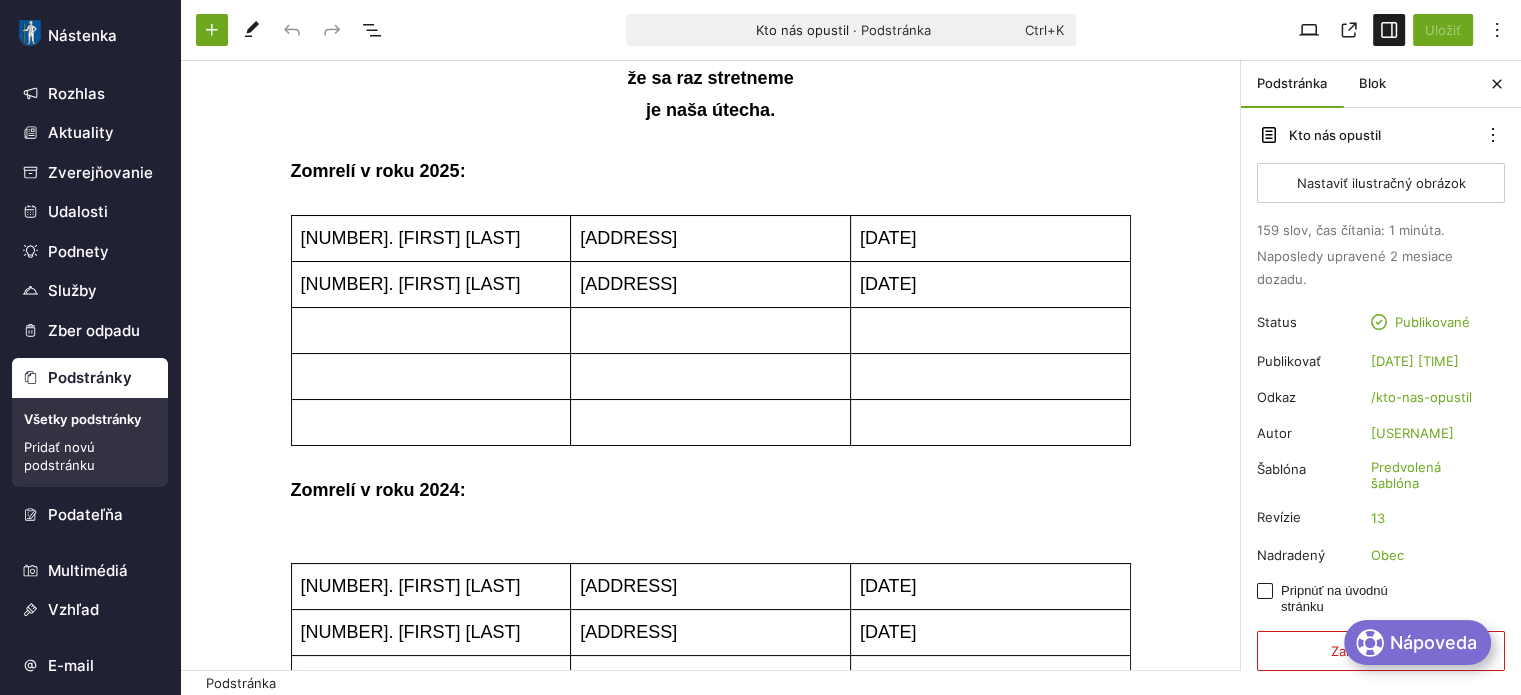 click on "Všetky podstránky" at bounding box center [90, 419] 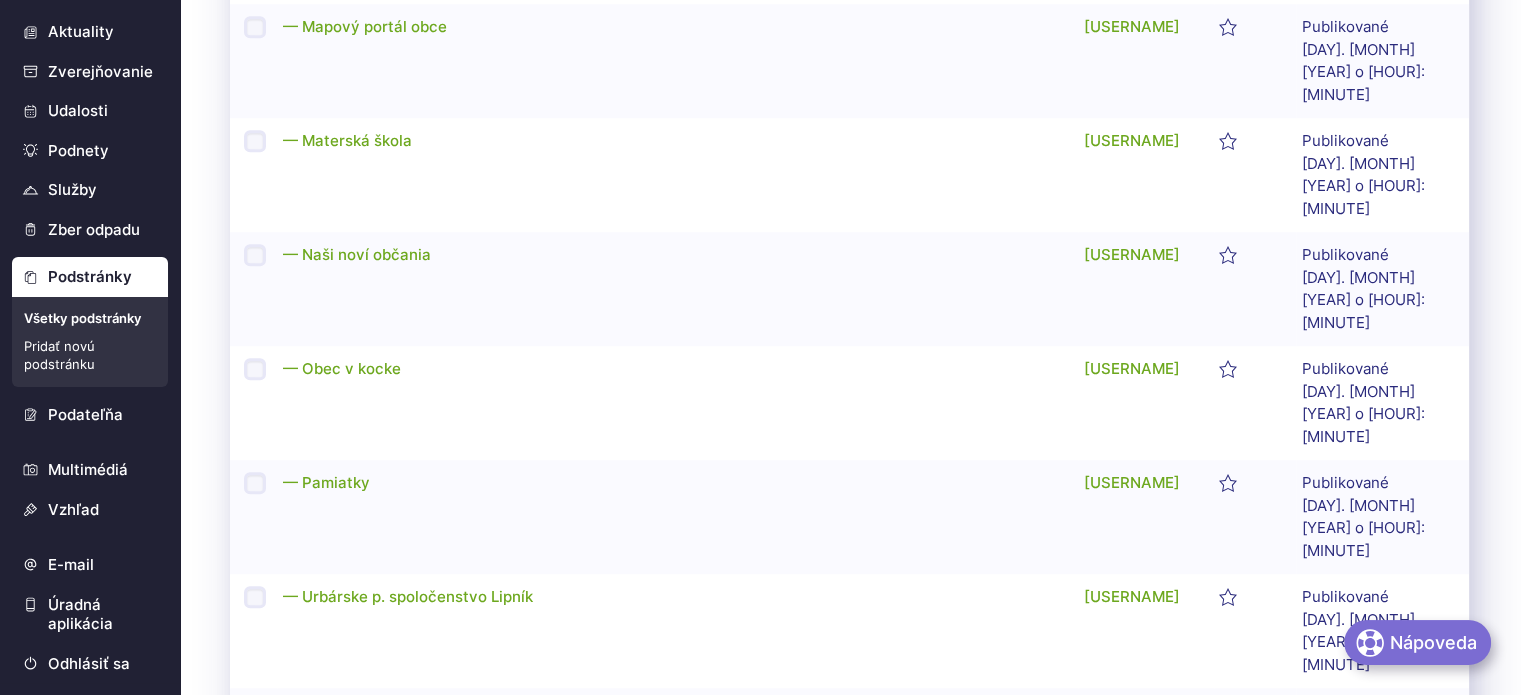 scroll, scrollTop: 1685, scrollLeft: 0, axis: vertical 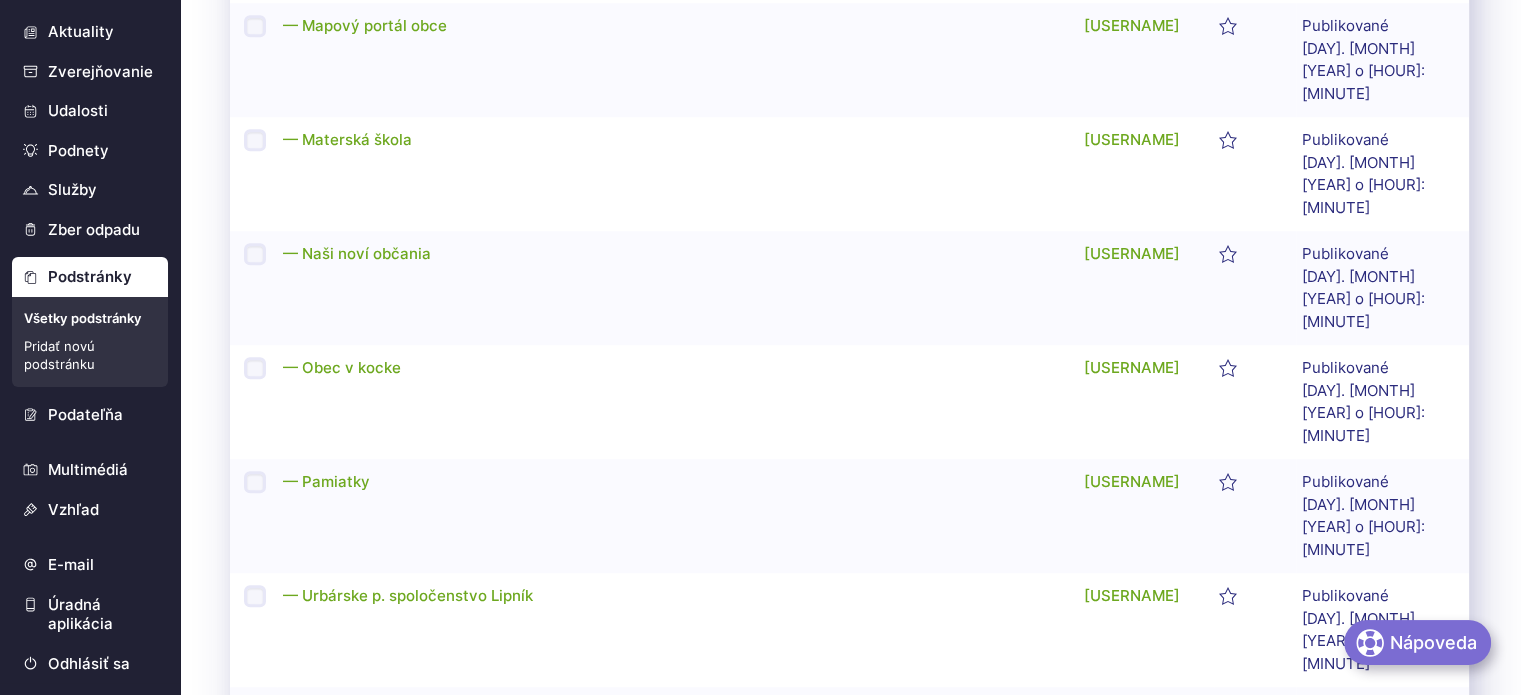 click on "Nasledujúca strana ›" at bounding box center (1407, 1042) 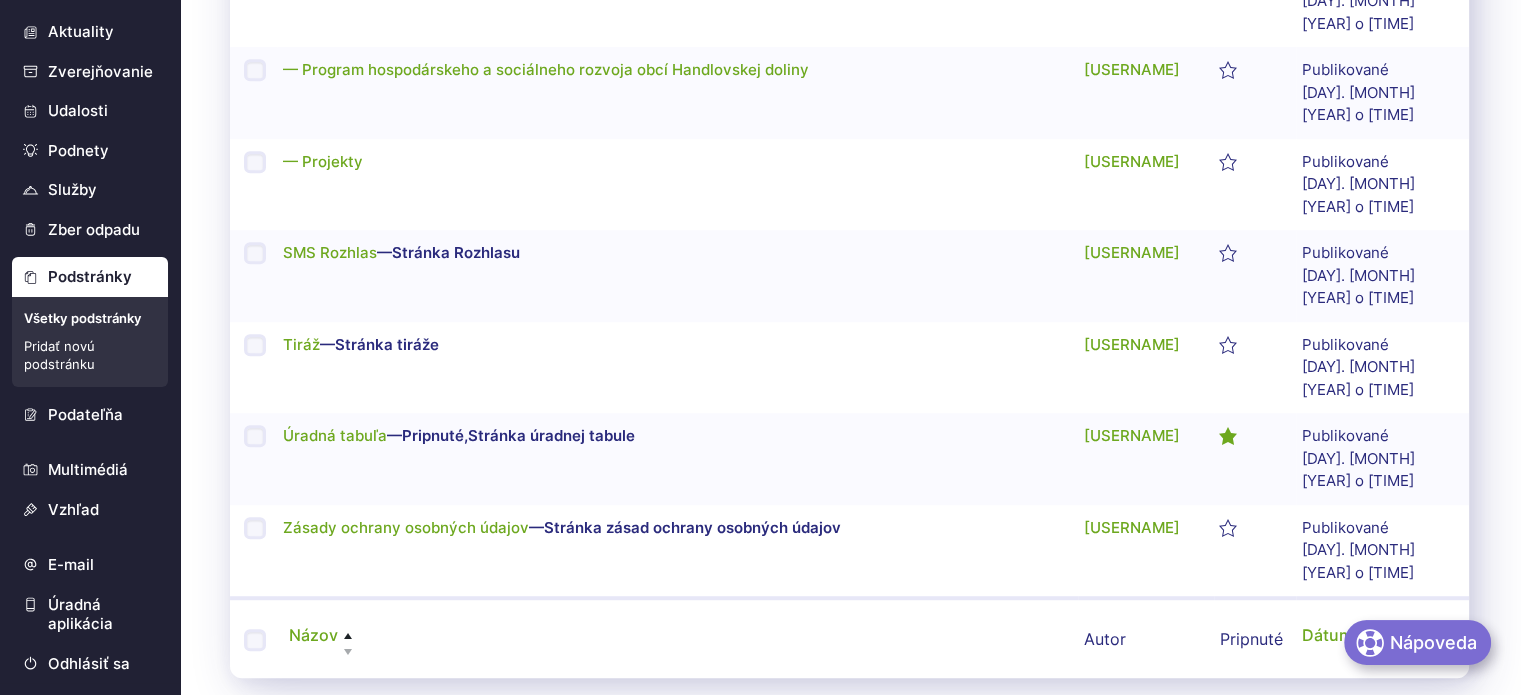 scroll, scrollTop: 1200, scrollLeft: 0, axis: vertical 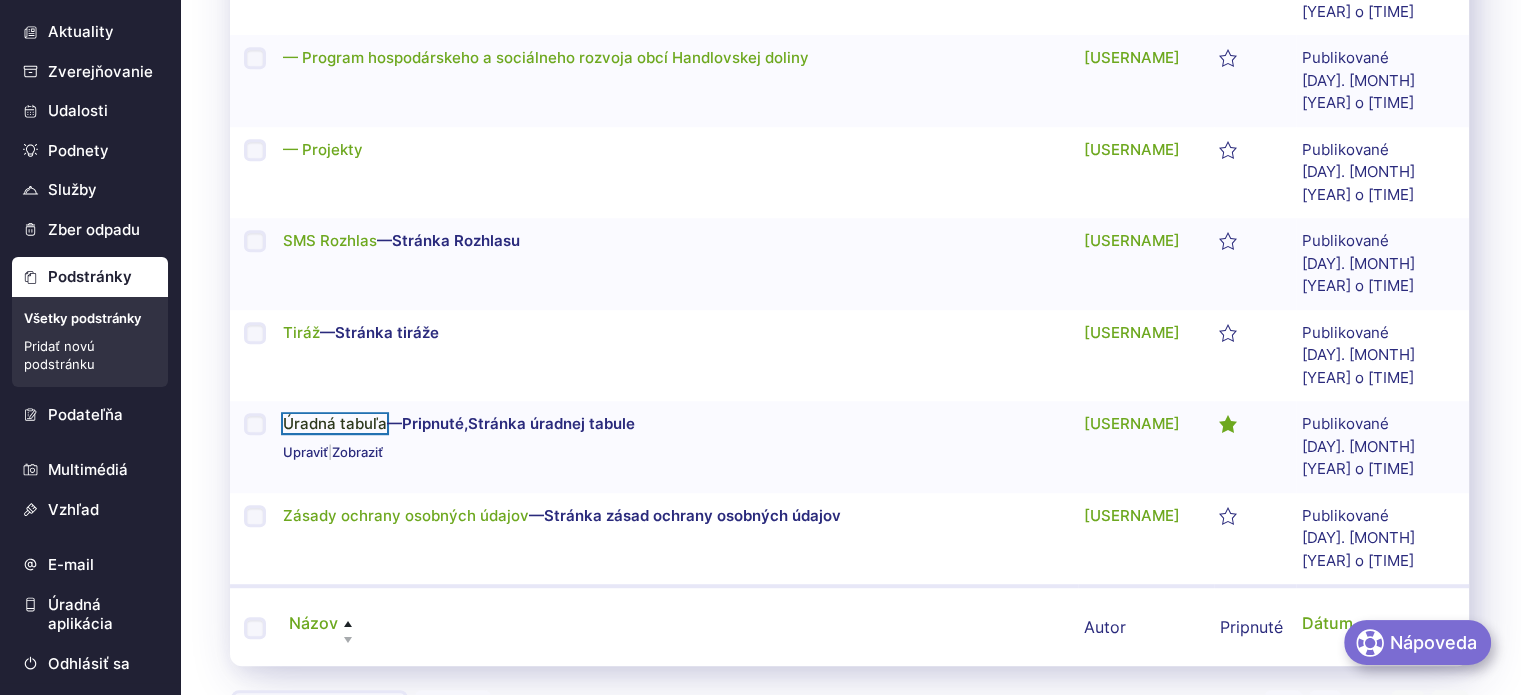 click on "Úradná tabuľa" at bounding box center (335, 423) 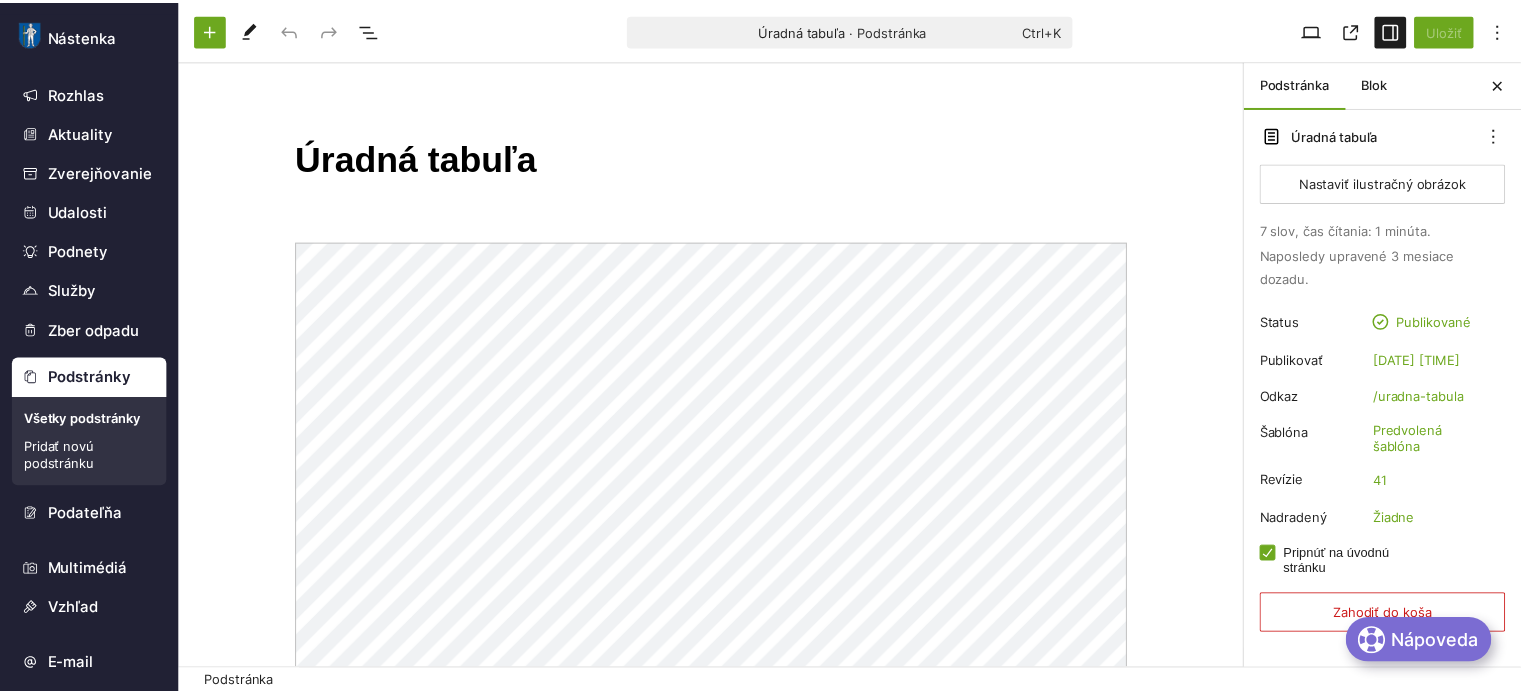 scroll, scrollTop: 0, scrollLeft: 0, axis: both 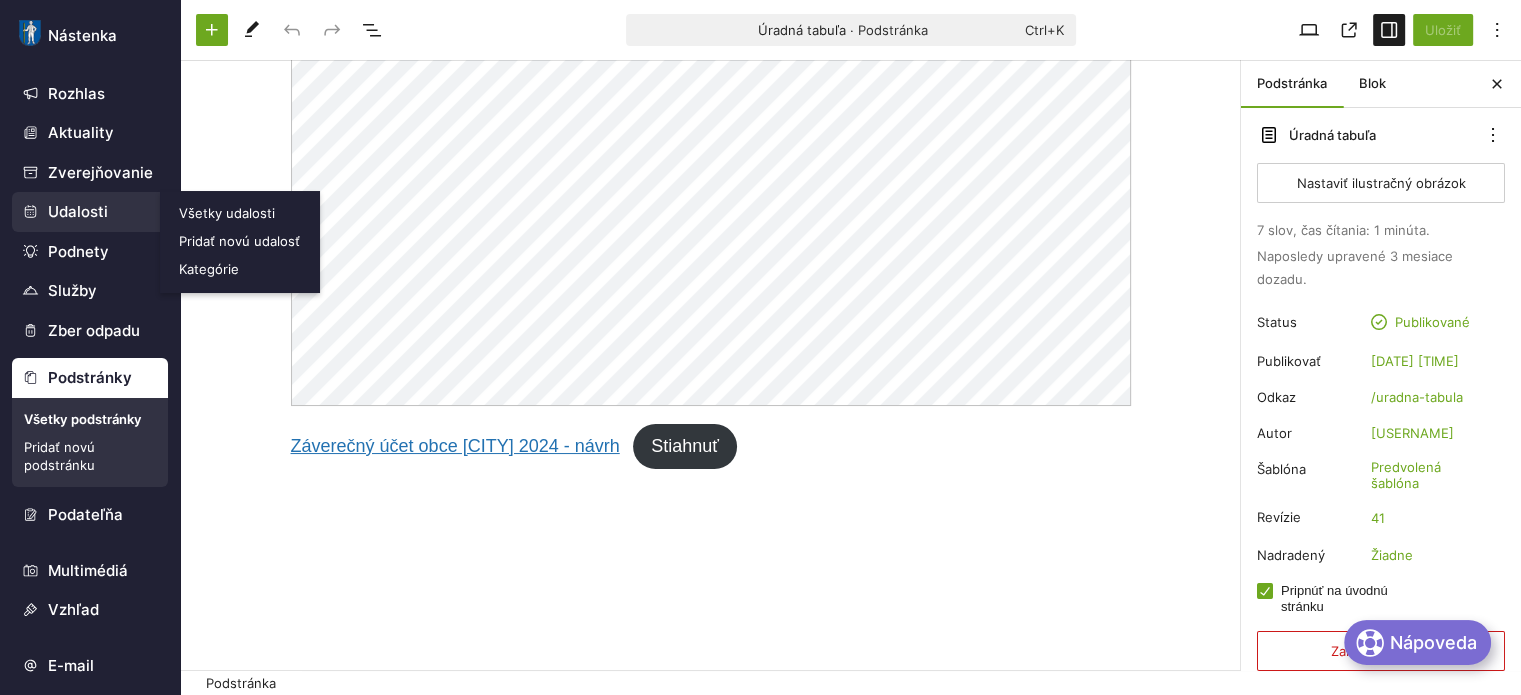 click on "Udalosti" at bounding box center [90, 212] 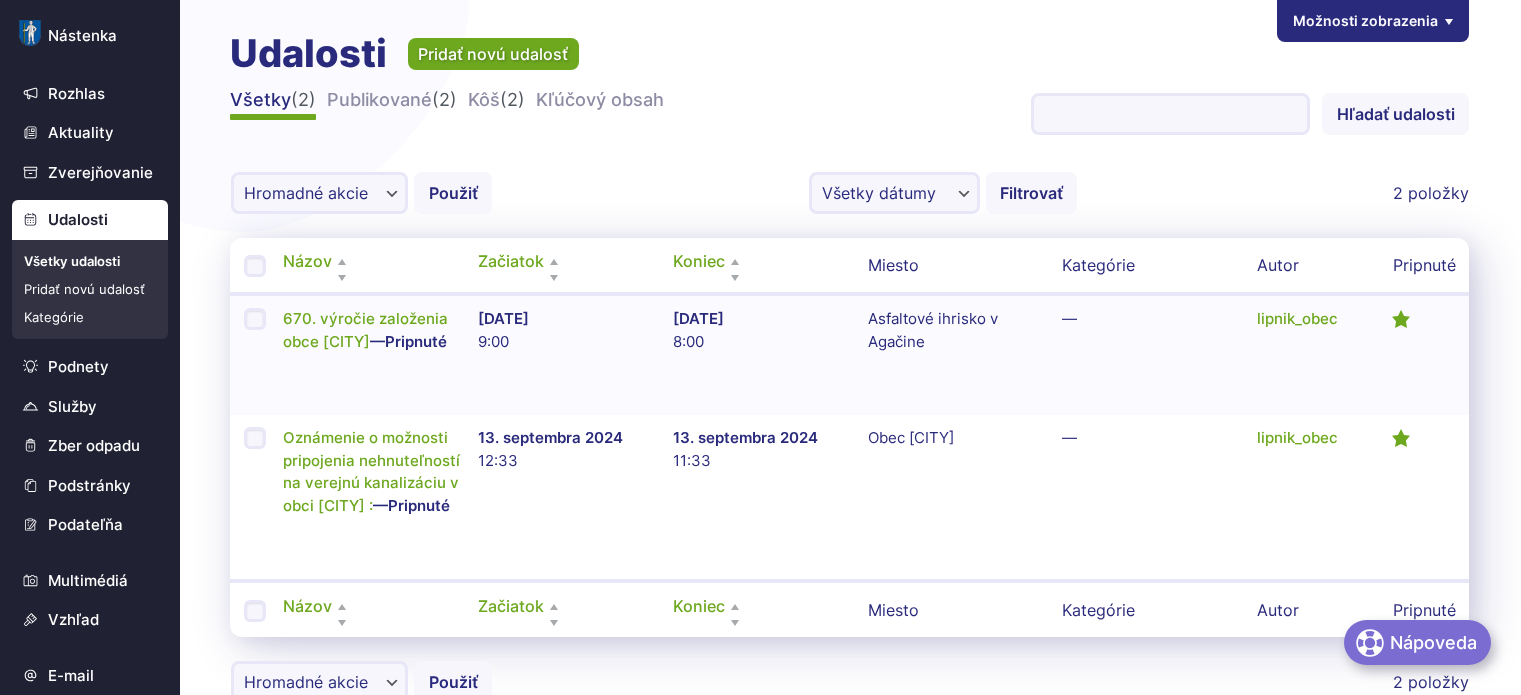 scroll, scrollTop: 0, scrollLeft: 0, axis: both 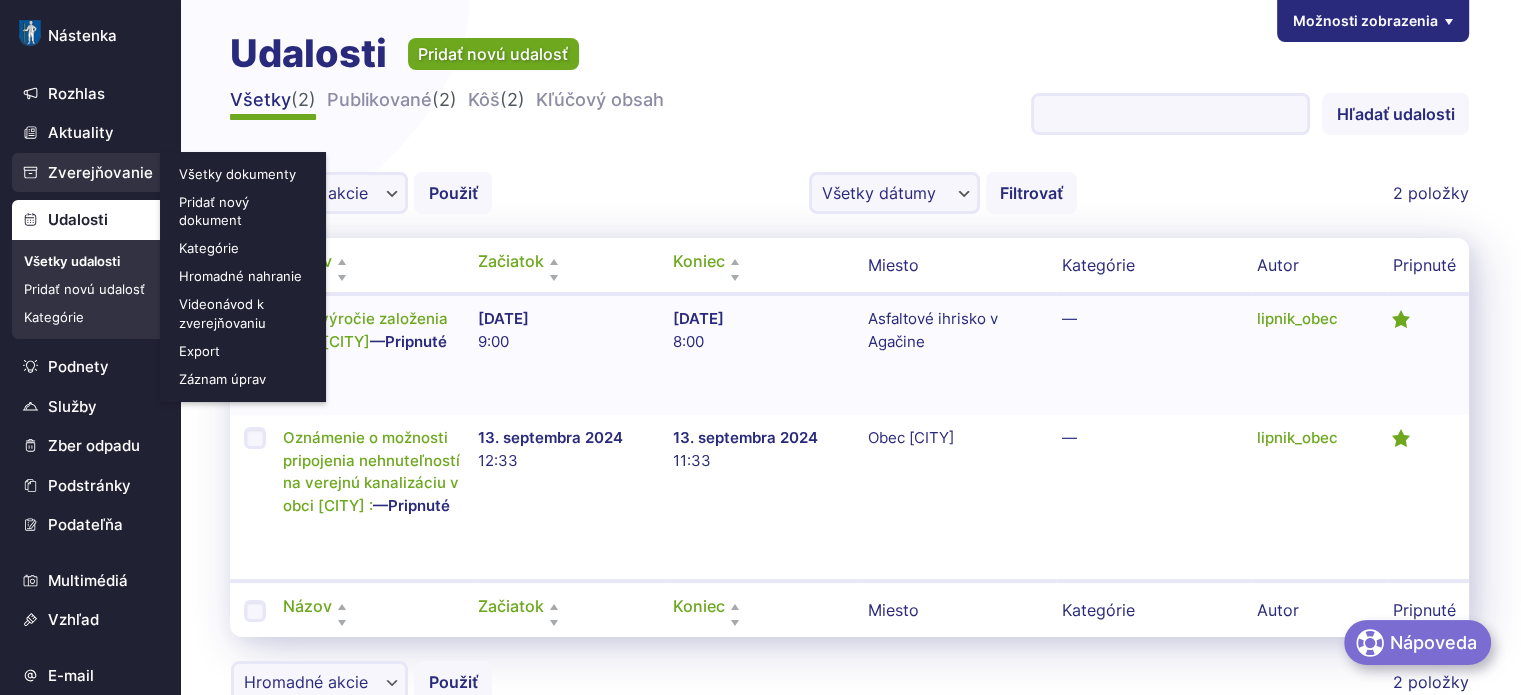 click on "Všetky dokumenty" at bounding box center (245, 174) 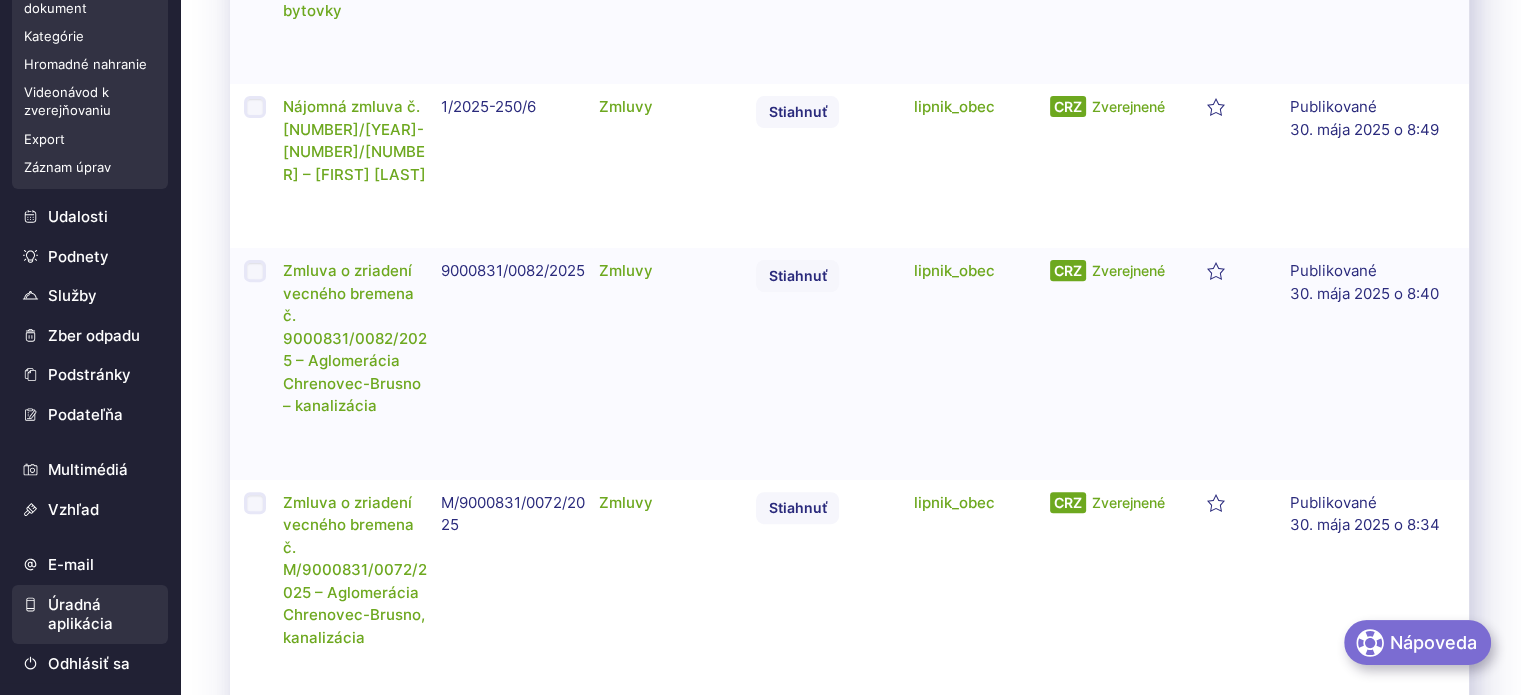 scroll, scrollTop: 700, scrollLeft: 0, axis: vertical 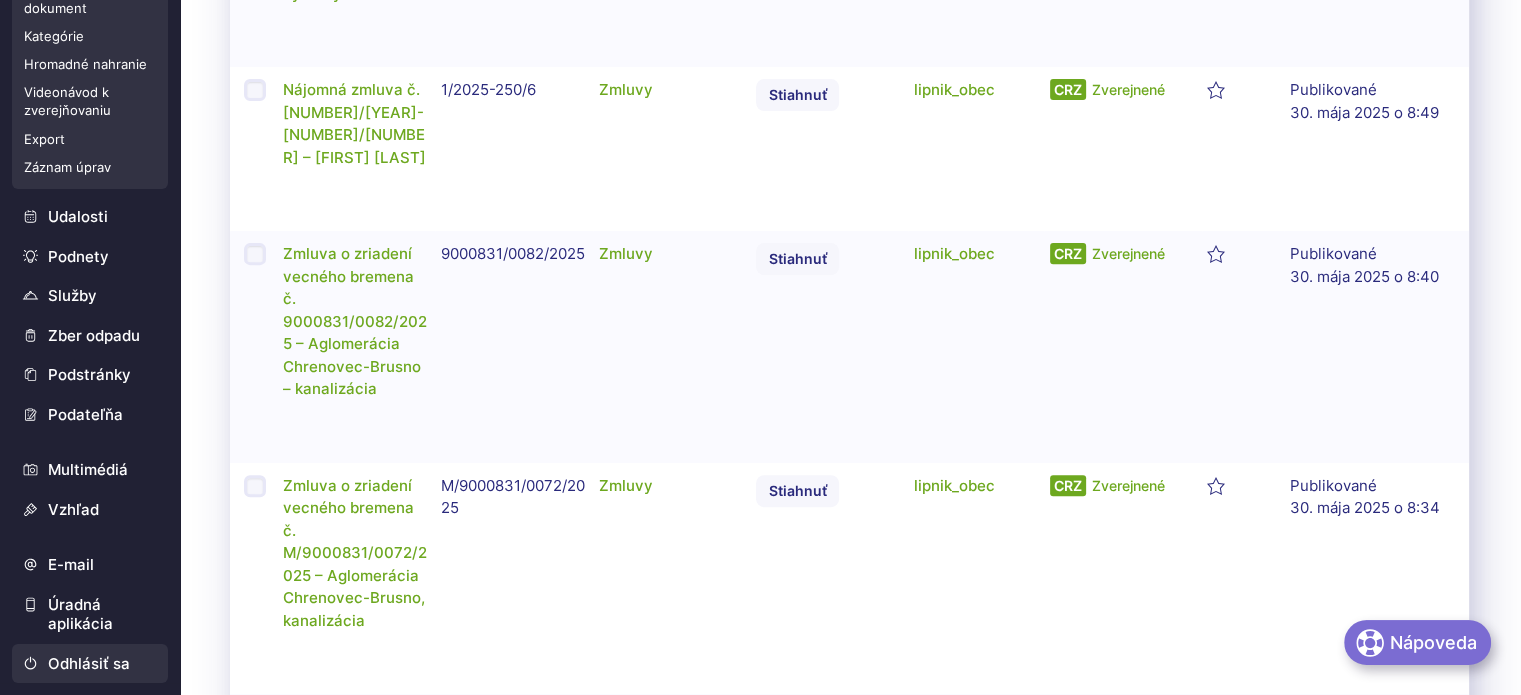 click on "Odhlásiť sa" at bounding box center (90, 664) 